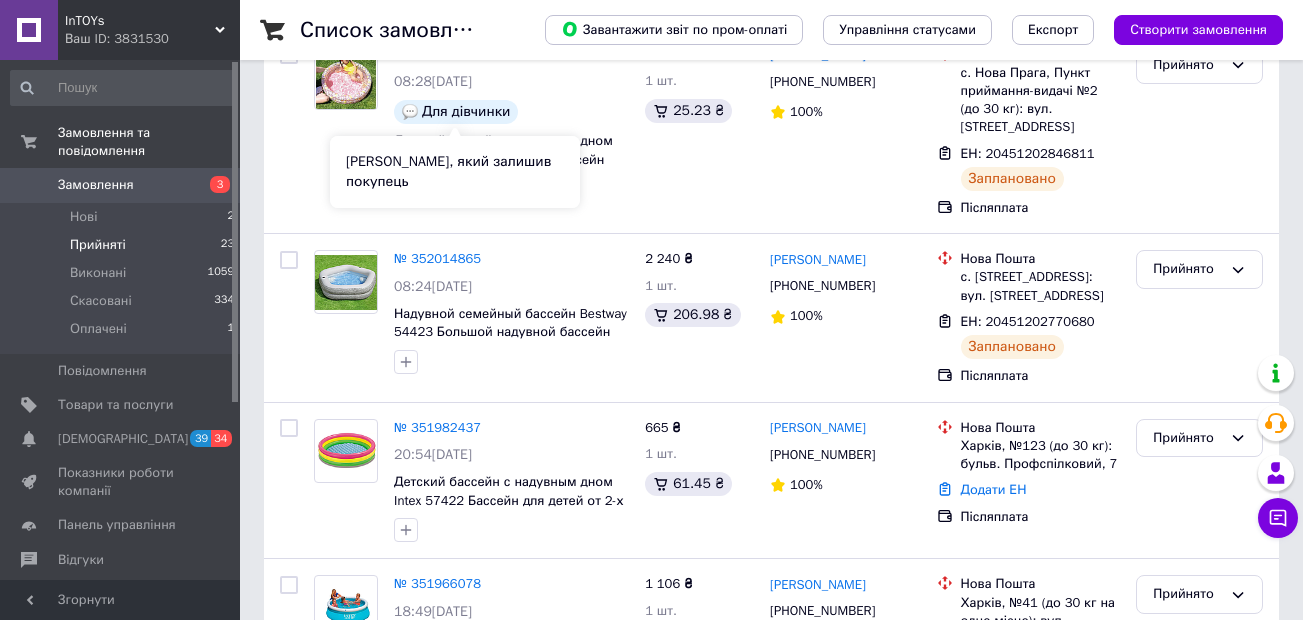scroll, scrollTop: 0, scrollLeft: 0, axis: both 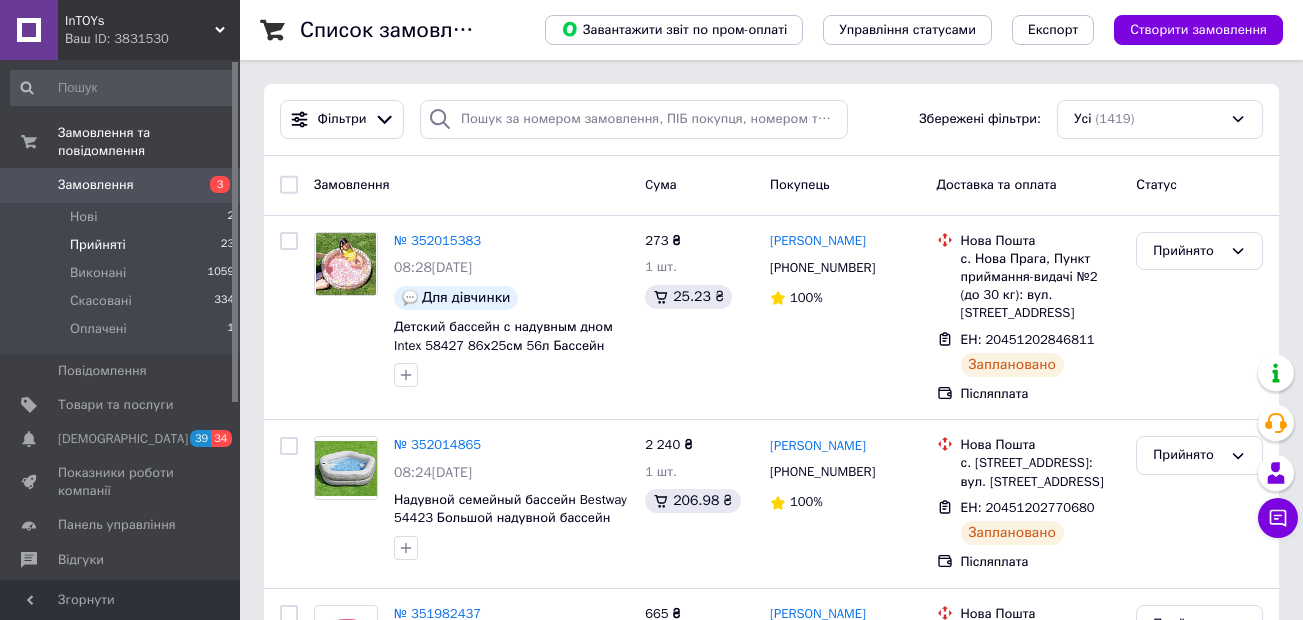 click on "Прийняті" at bounding box center [98, 245] 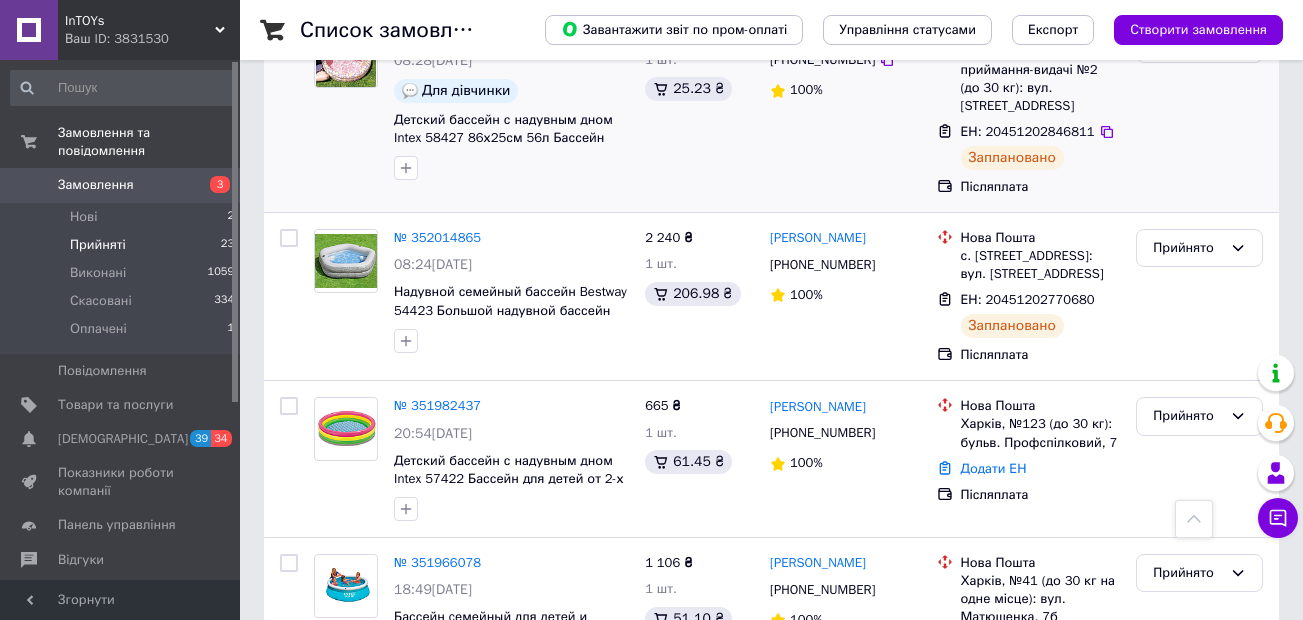 scroll, scrollTop: 372, scrollLeft: 0, axis: vertical 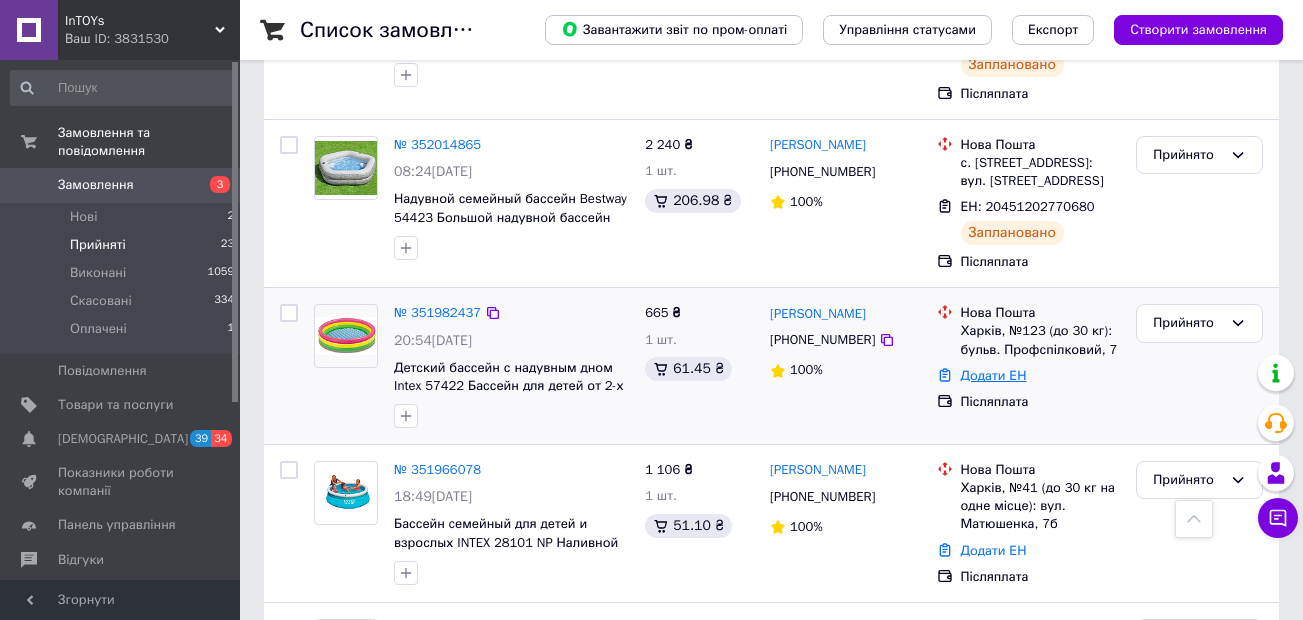 click on "Додати ЕН" at bounding box center [994, 375] 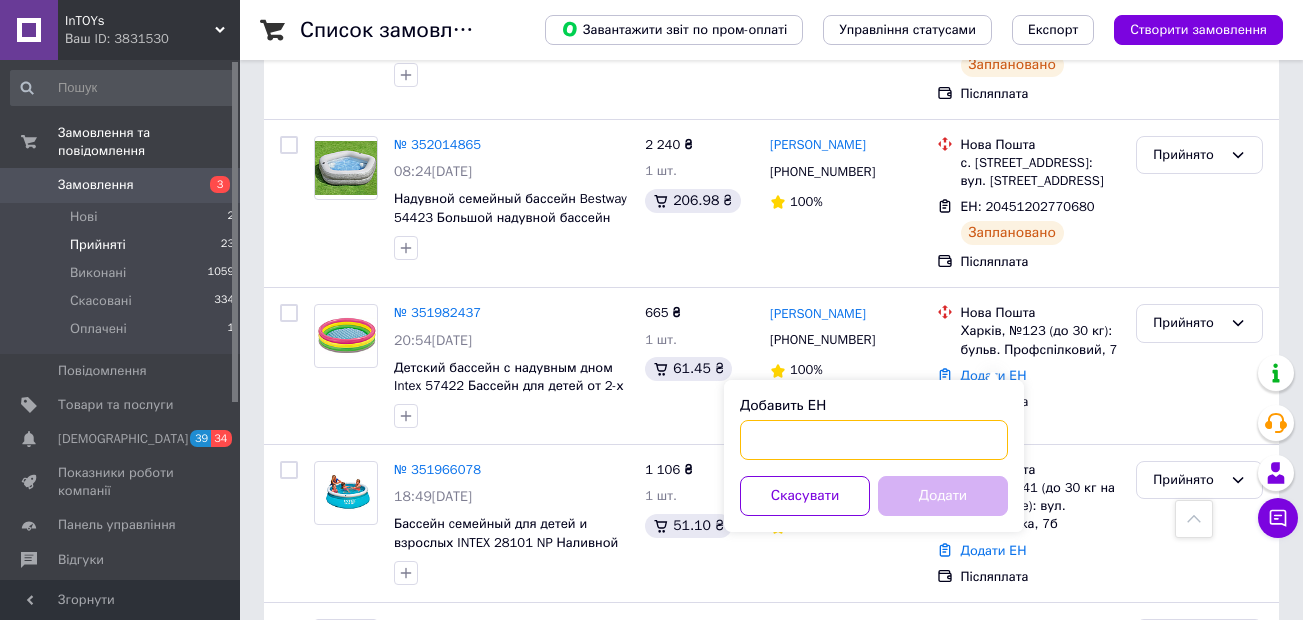 click on "Добавить ЕН" at bounding box center (874, 440) 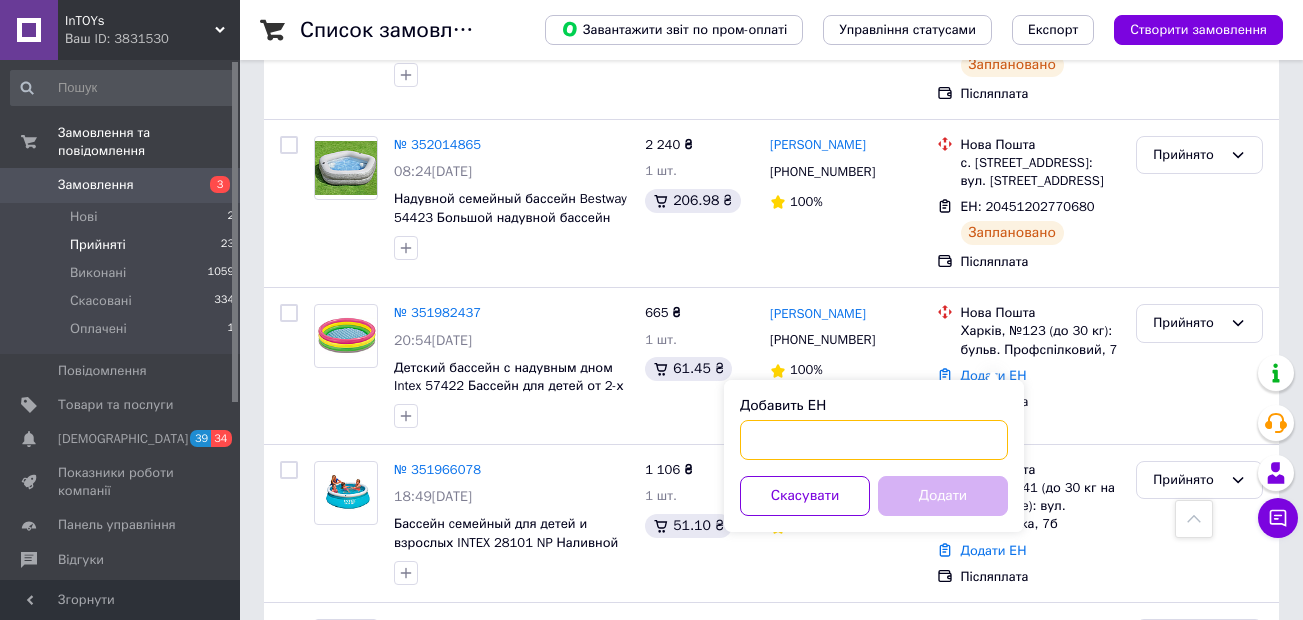 paste on "20451202683945" 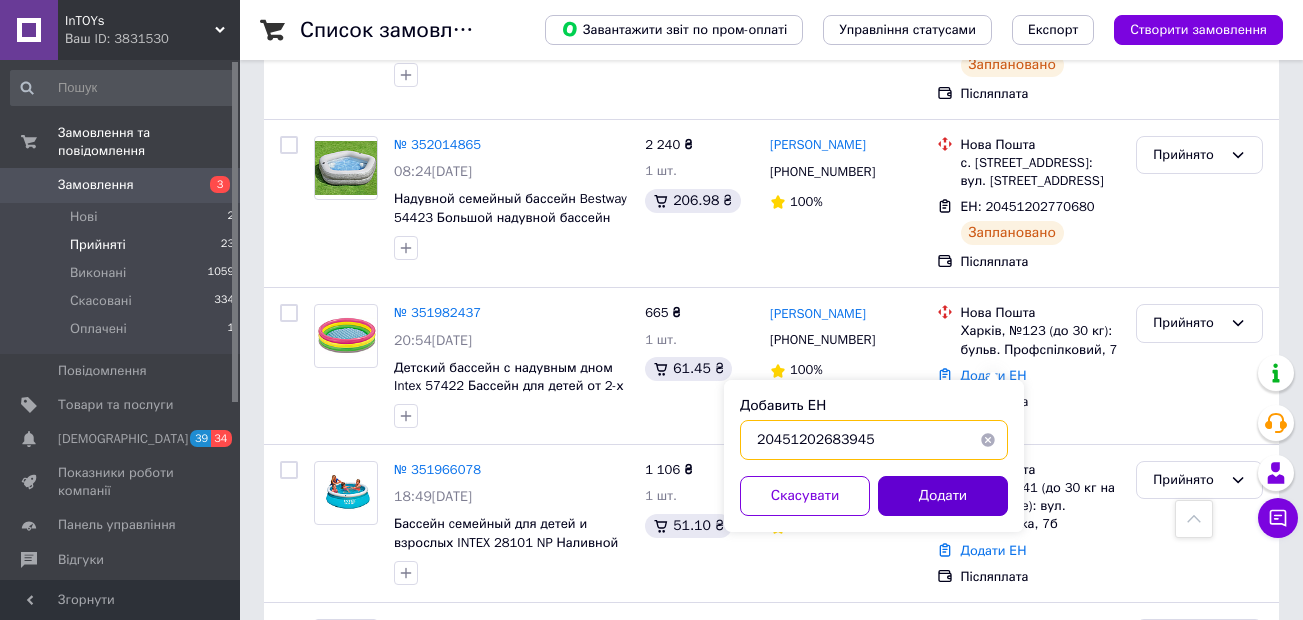 type on "20451202683945" 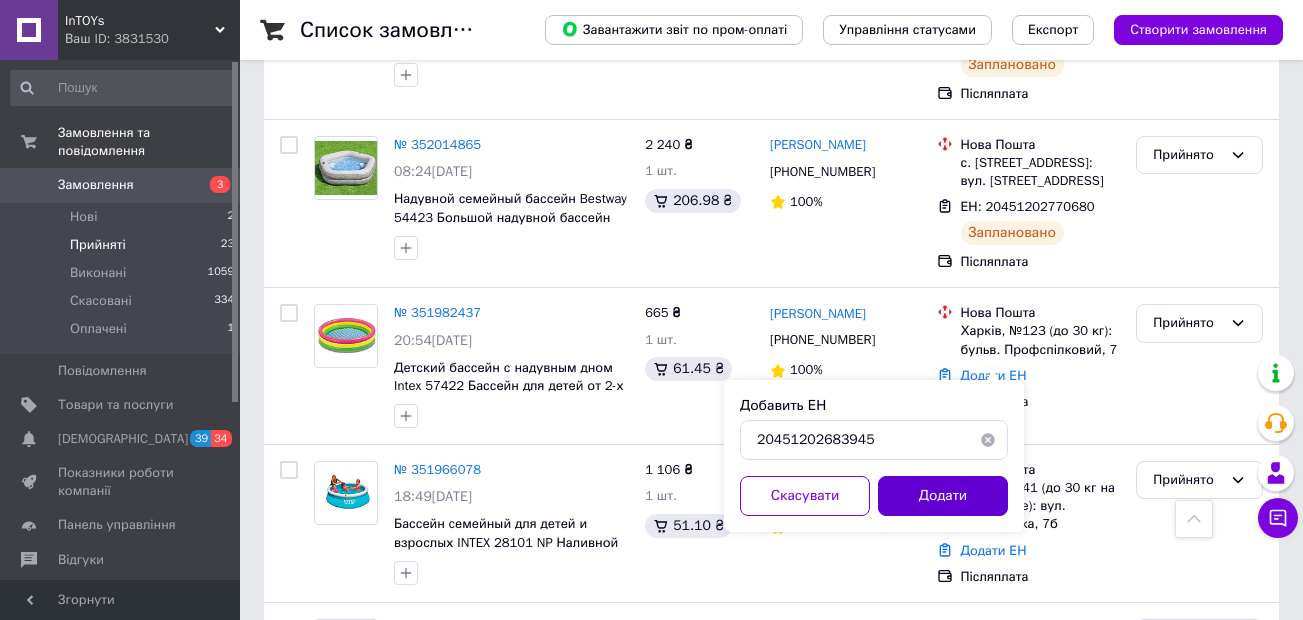 click on "Додати" at bounding box center (943, 496) 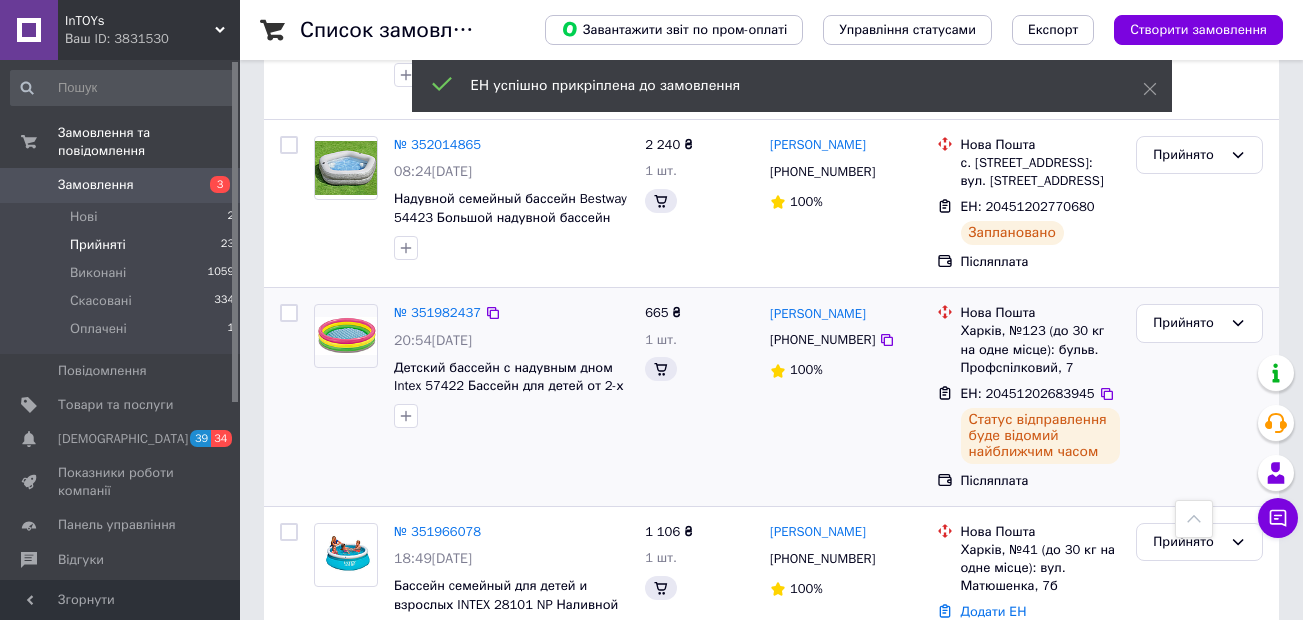 scroll, scrollTop: 465, scrollLeft: 0, axis: vertical 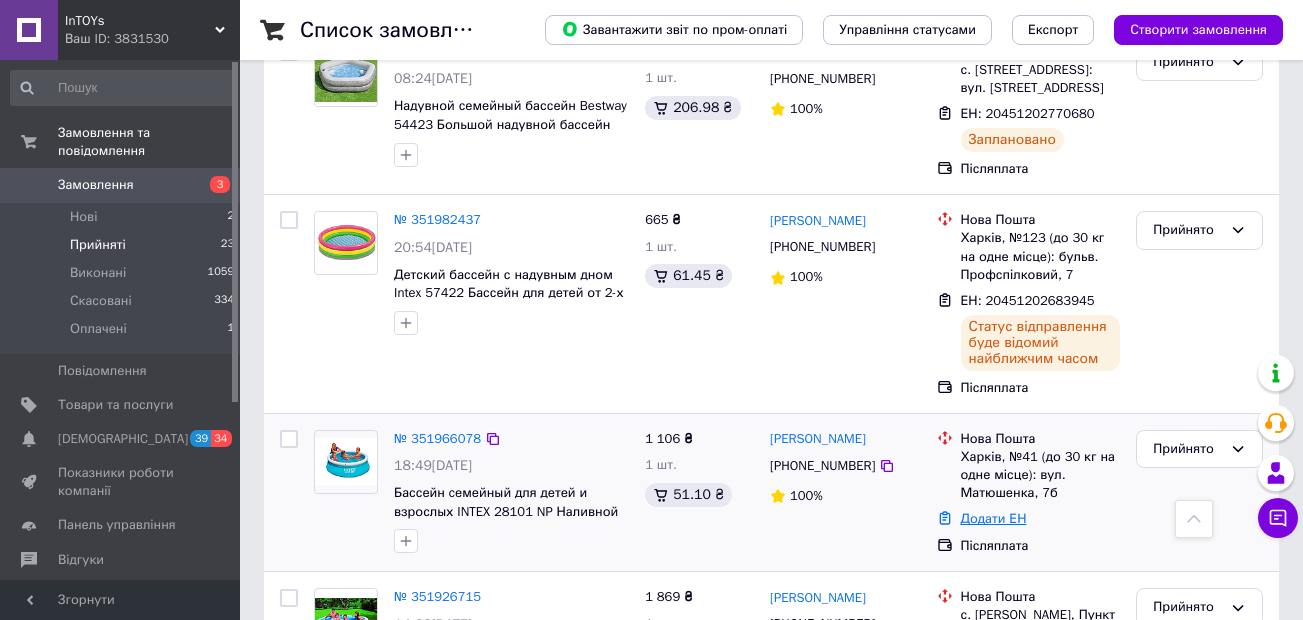 click on "Додати ЕН" at bounding box center (994, 518) 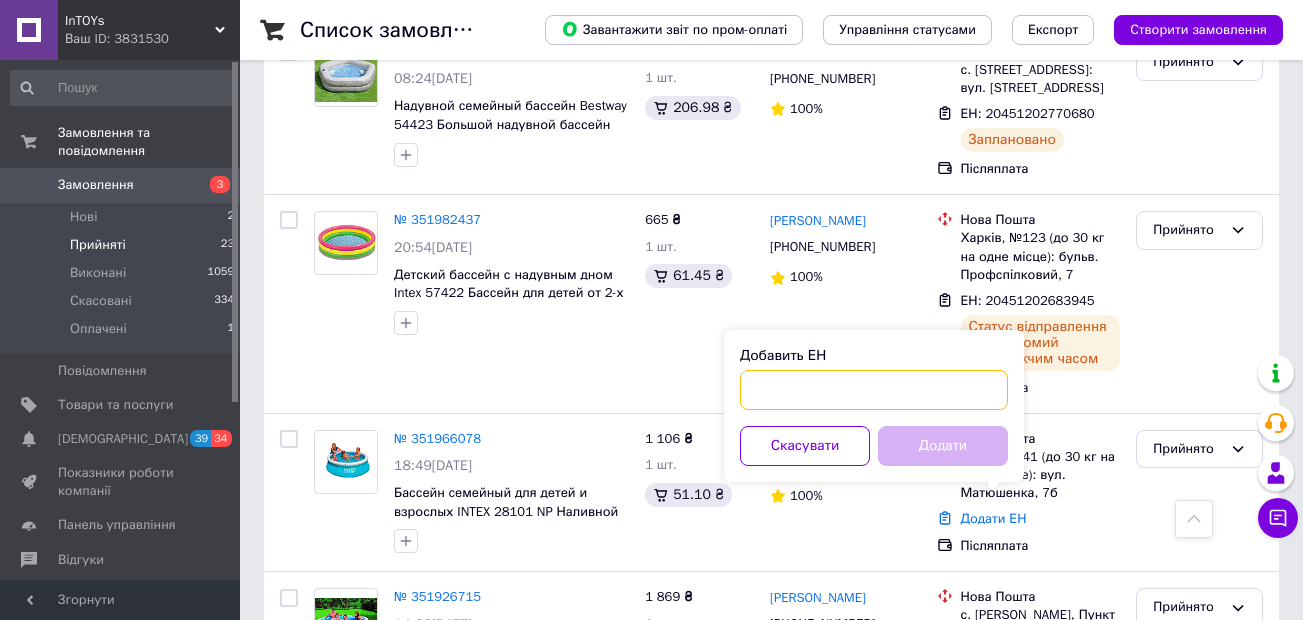 click on "Добавить ЕН" at bounding box center (874, 390) 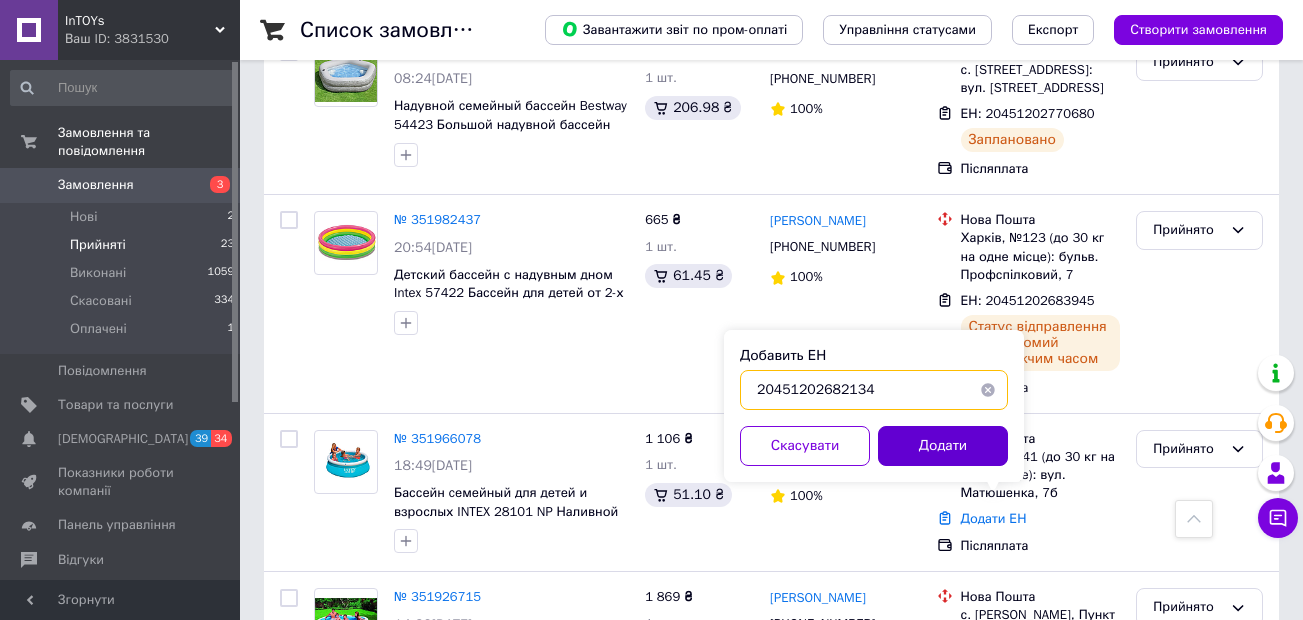 type on "20451202682134" 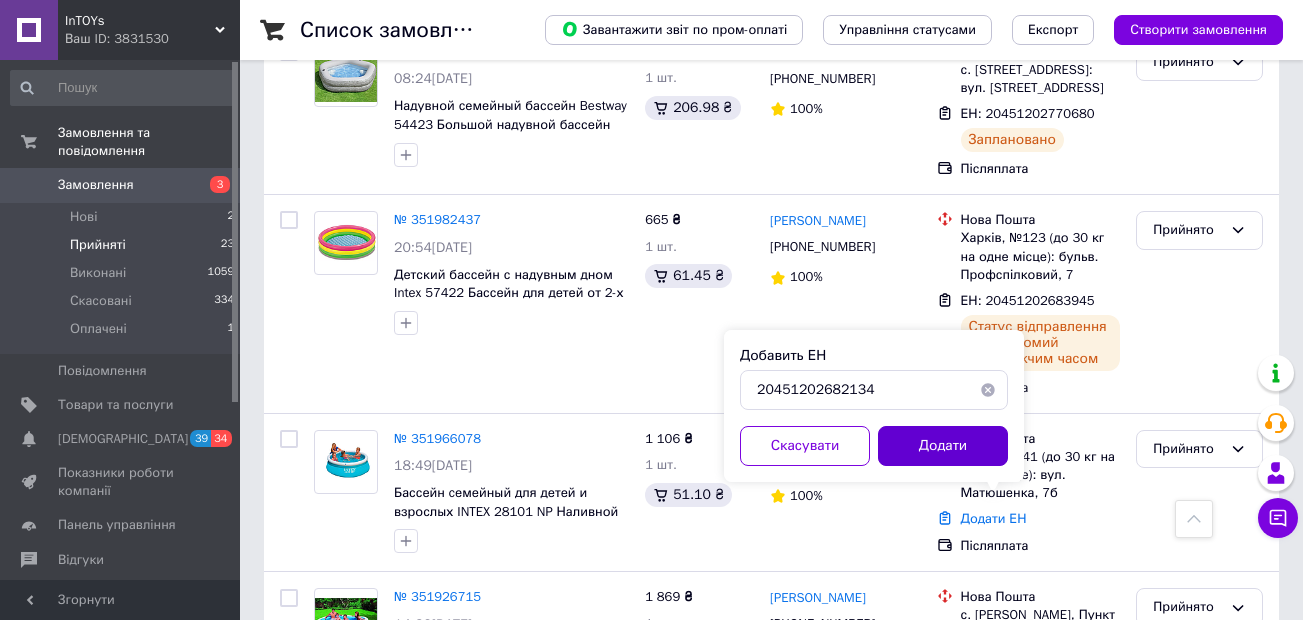 click on "Додати" at bounding box center (943, 446) 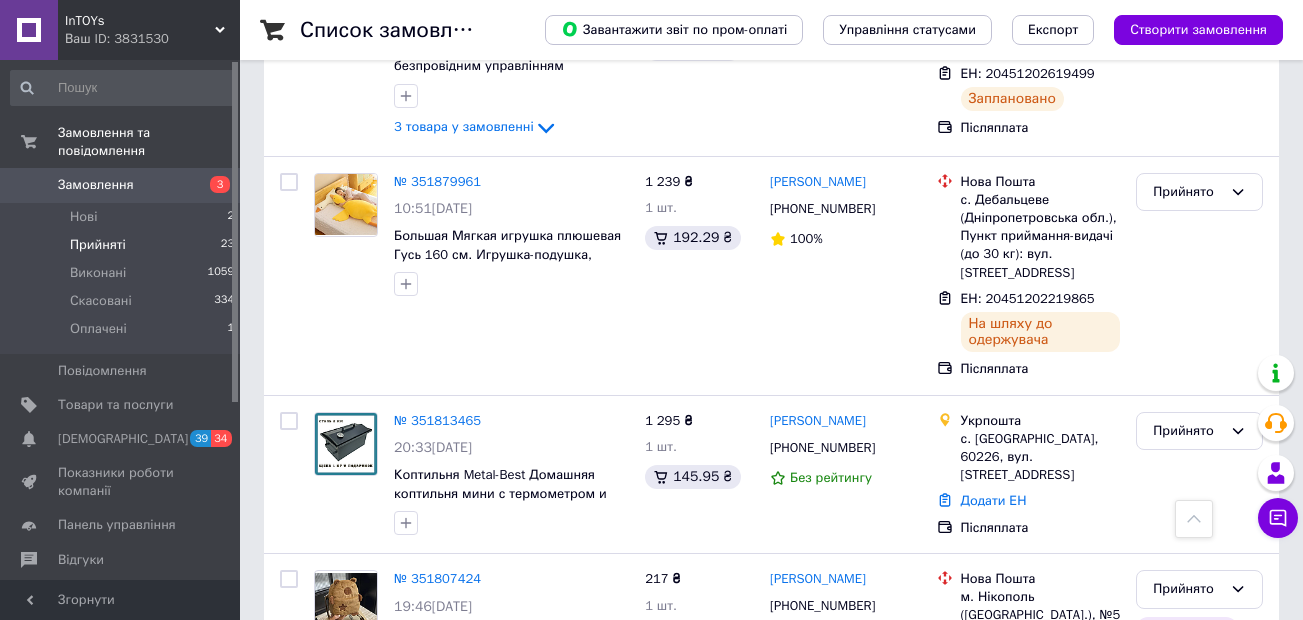 scroll, scrollTop: 1395, scrollLeft: 0, axis: vertical 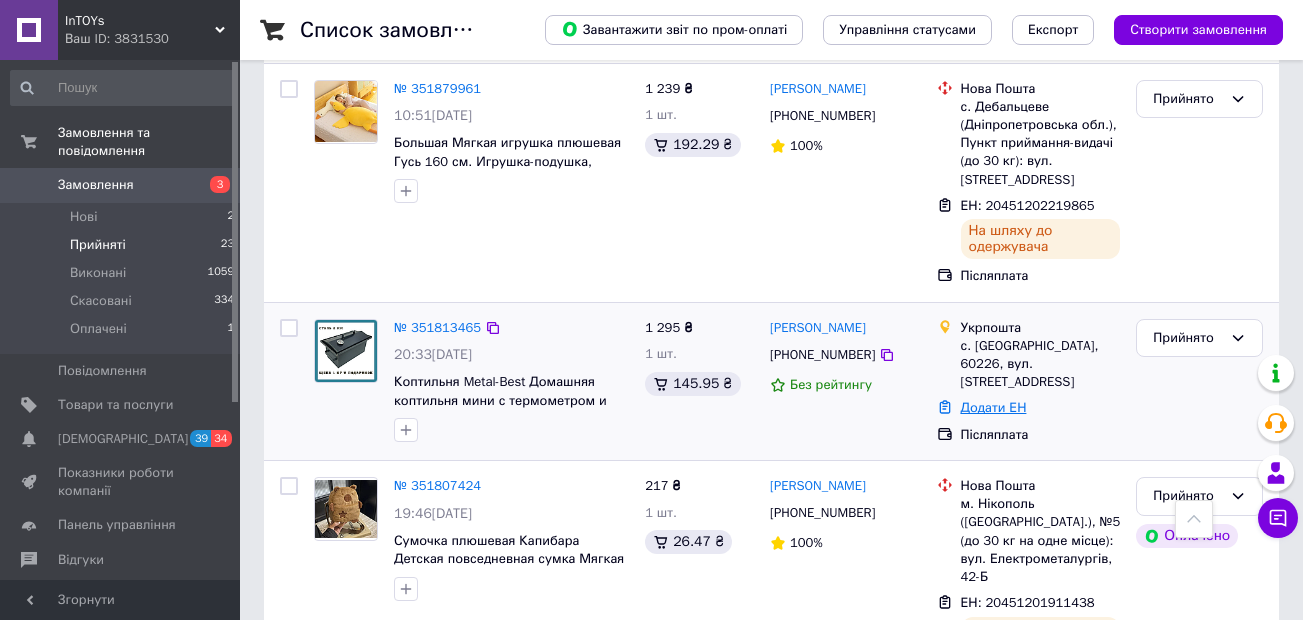 click on "Додати ЕН" at bounding box center (994, 407) 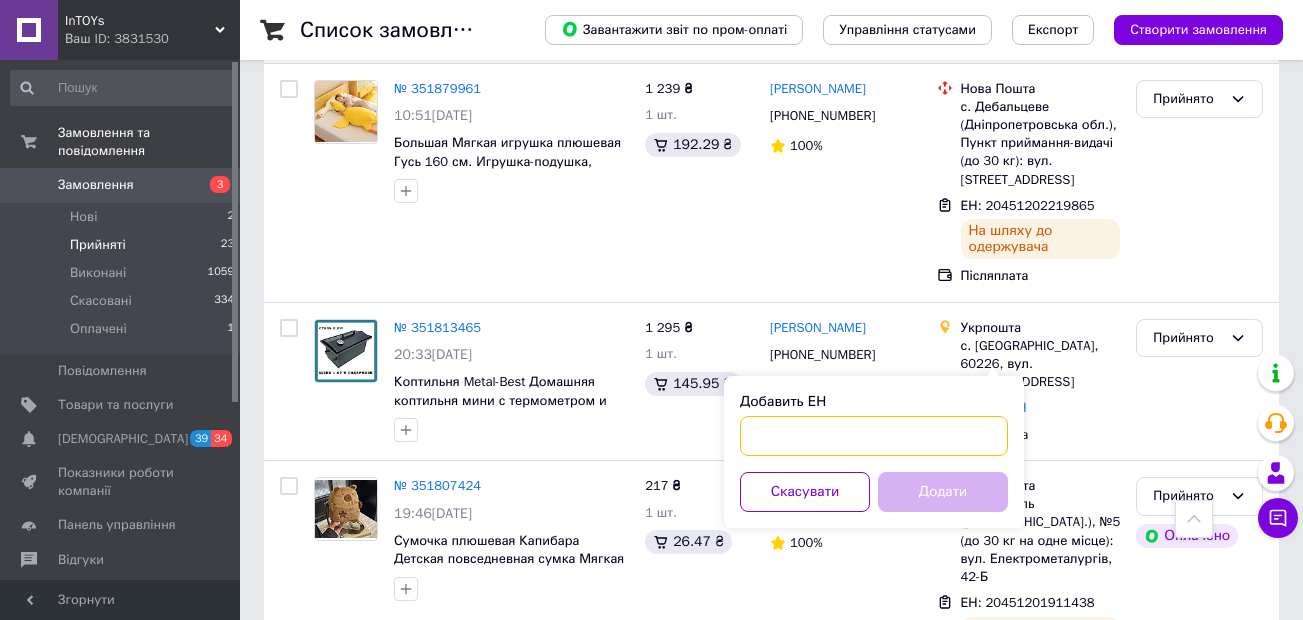 click on "Добавить ЕН" at bounding box center (874, 436) 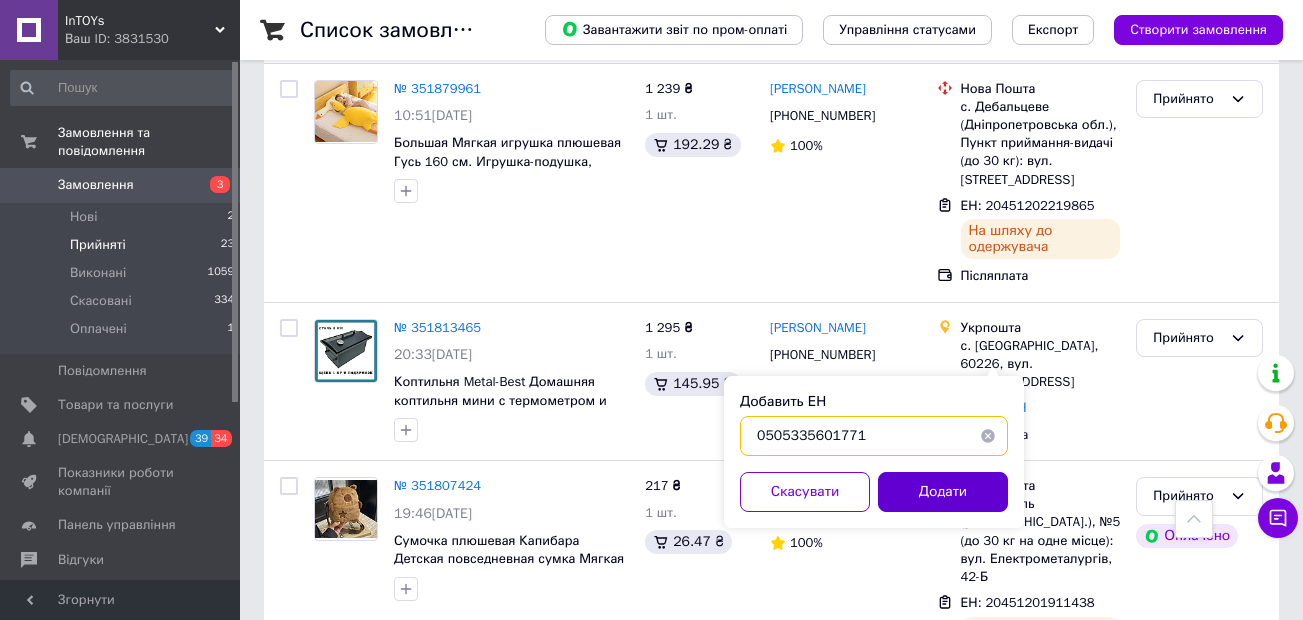 type on "0505335601771" 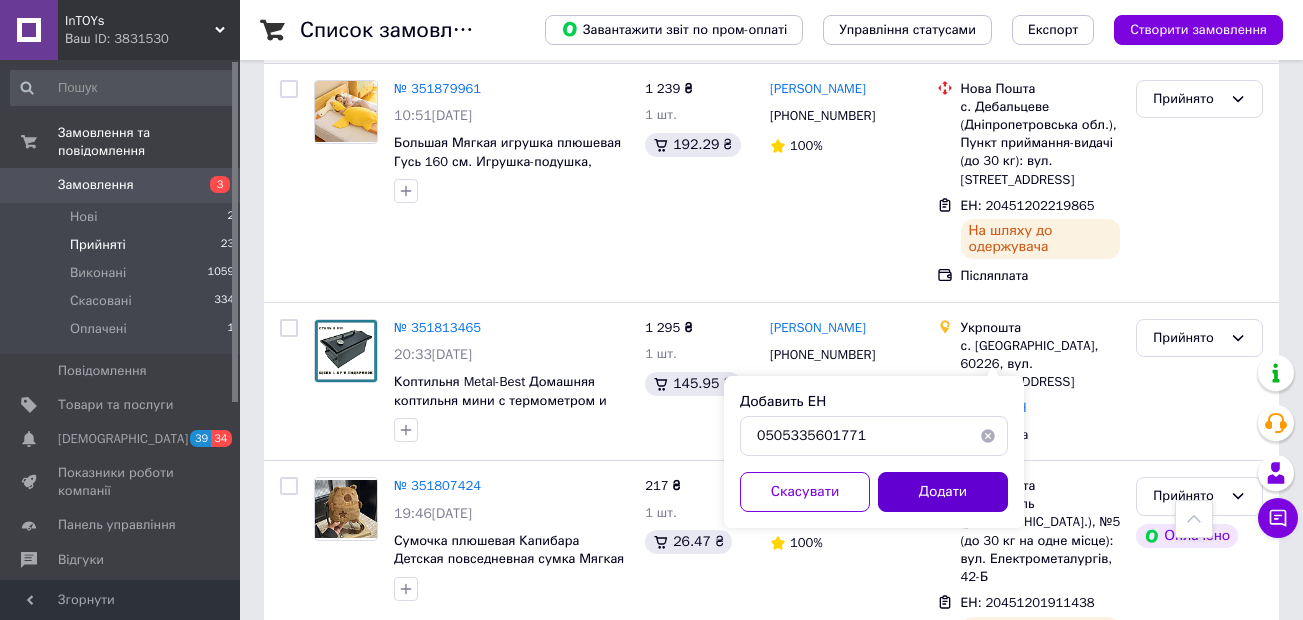 click on "Додати" at bounding box center [943, 492] 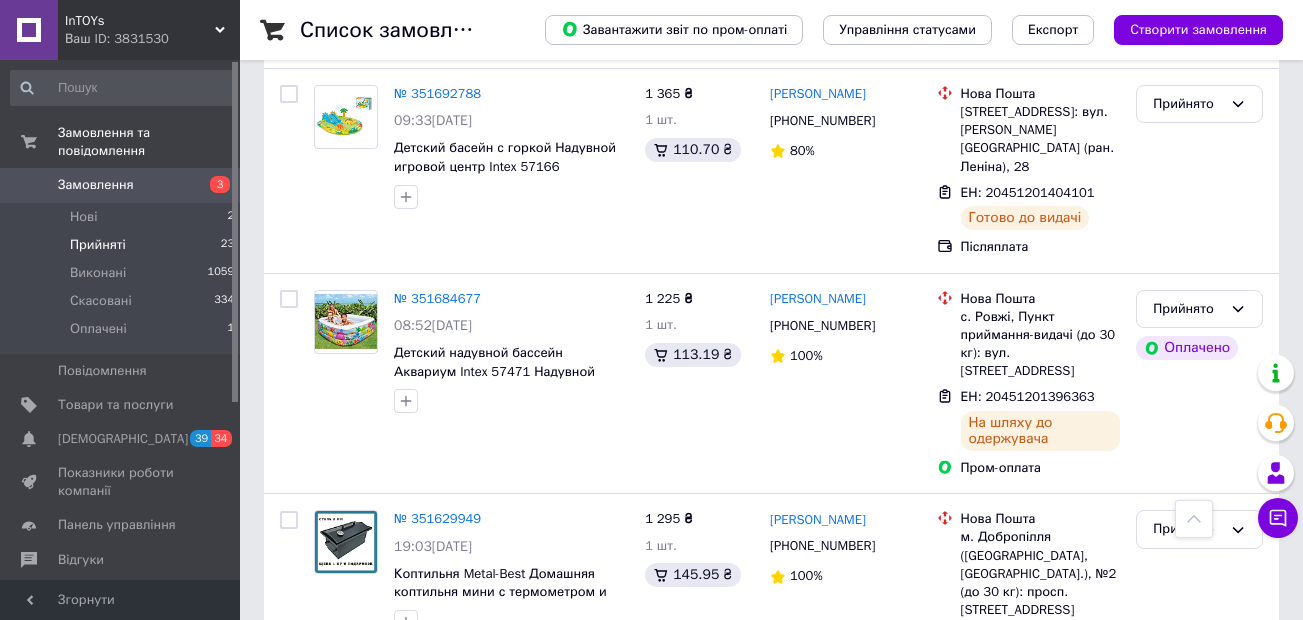scroll, scrollTop: 2402, scrollLeft: 0, axis: vertical 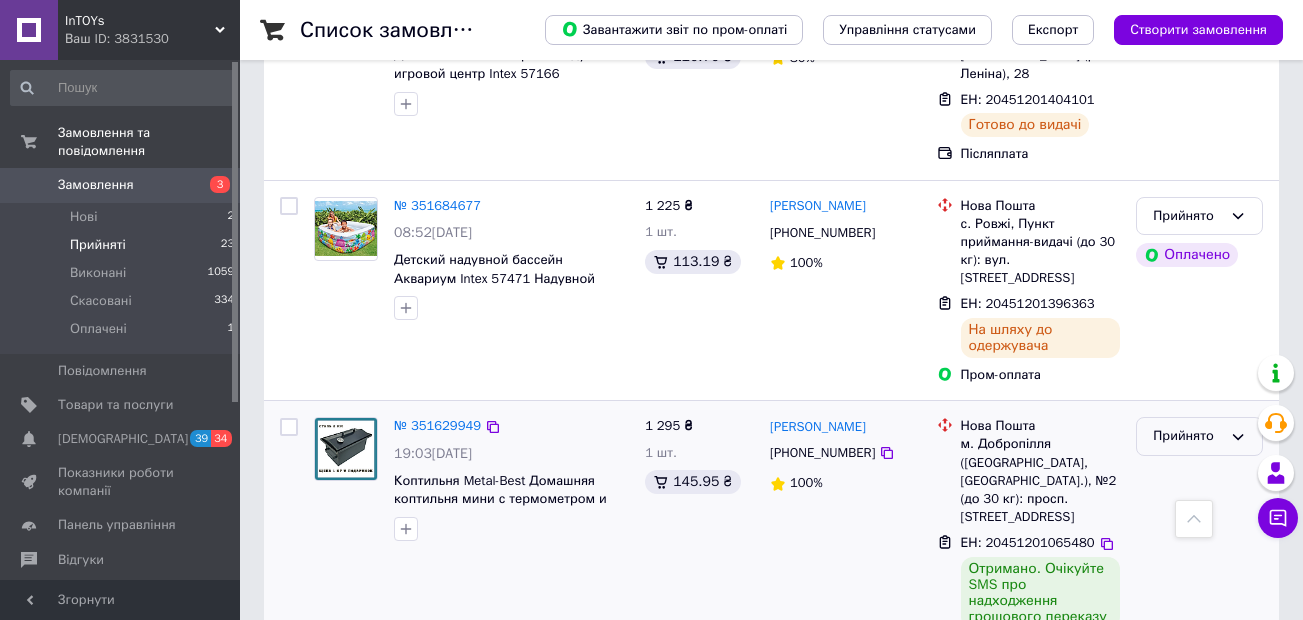 click on "Прийнято" at bounding box center (1187, 436) 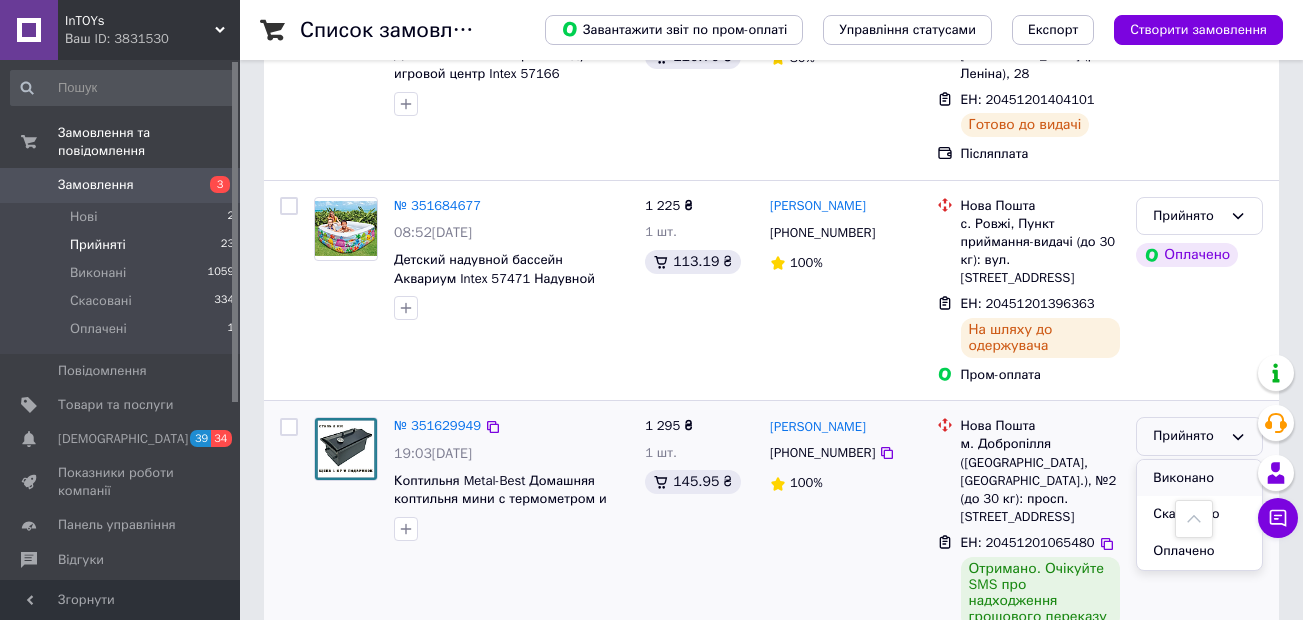 click on "Виконано" at bounding box center [1199, 478] 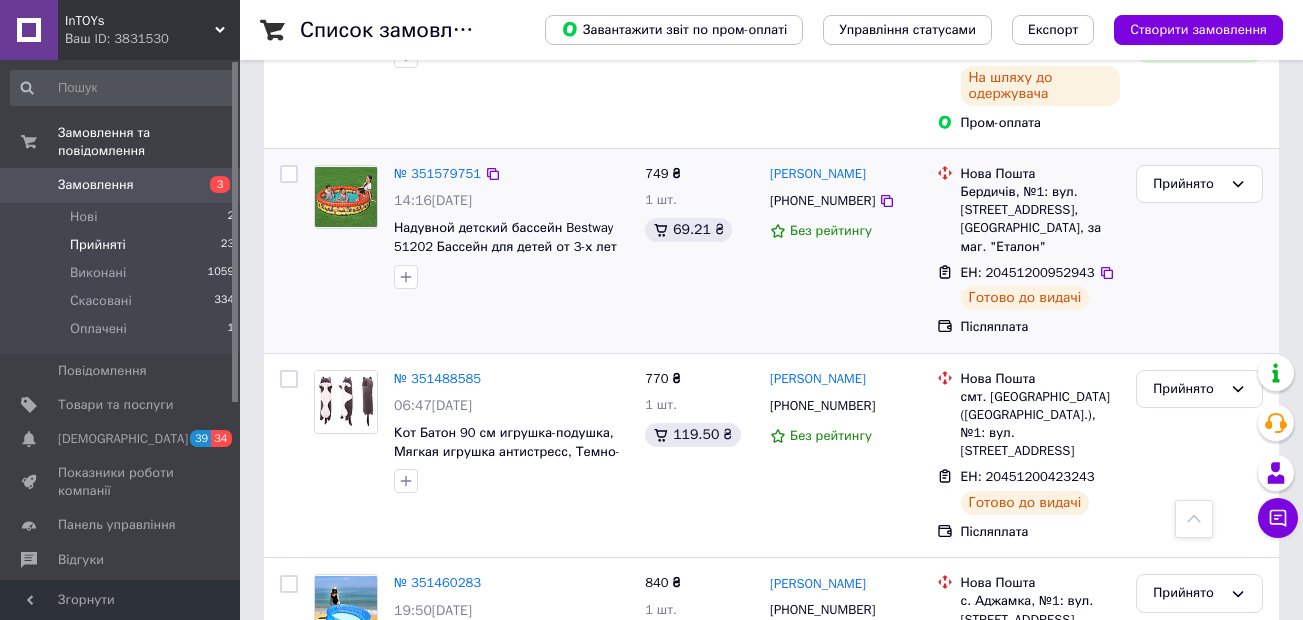 scroll, scrollTop: 3223, scrollLeft: 0, axis: vertical 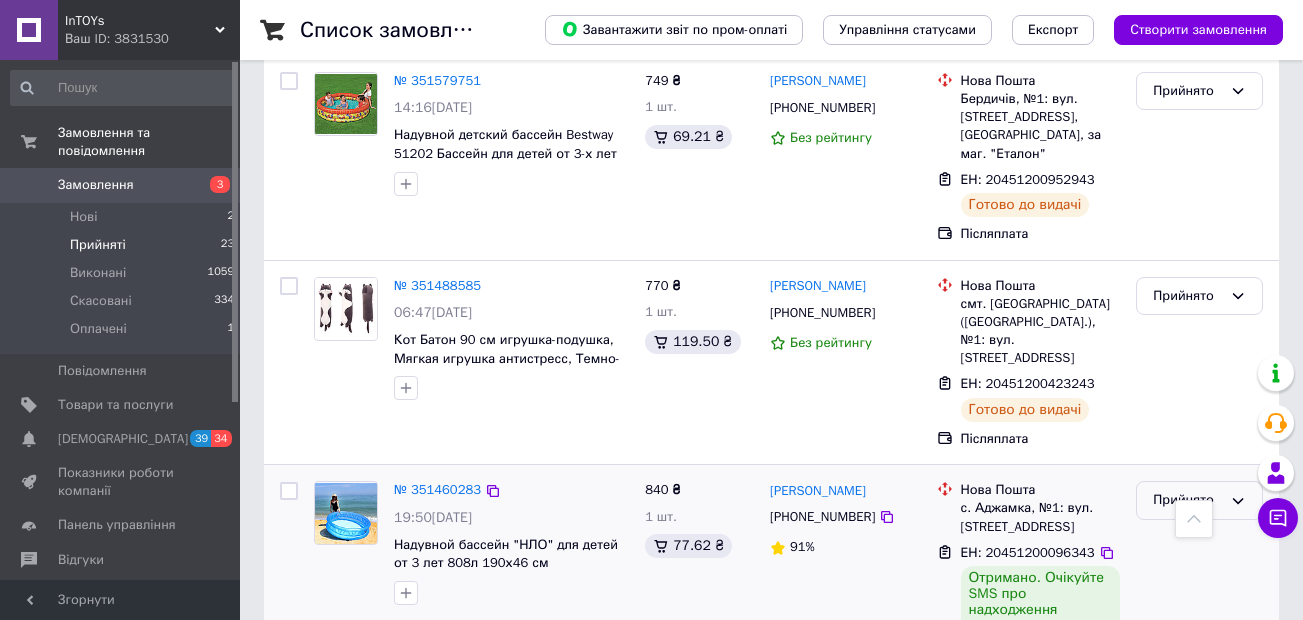 click on "Прийнято" at bounding box center [1187, 500] 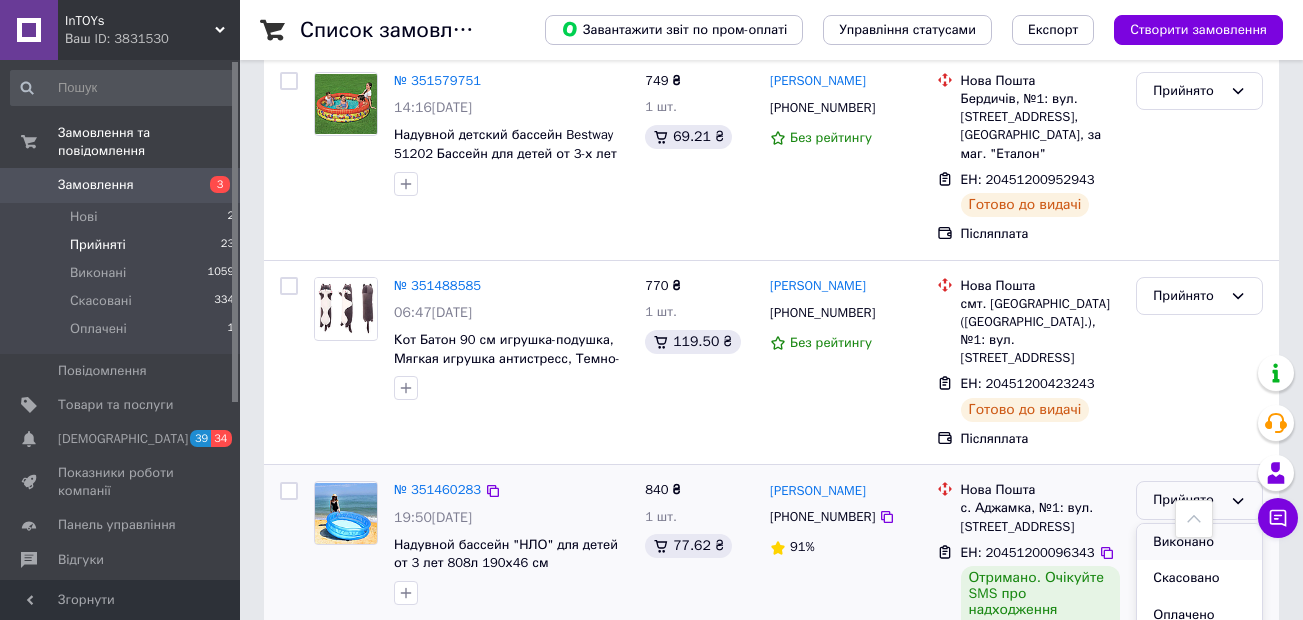 click on "Виконано" at bounding box center (1199, 542) 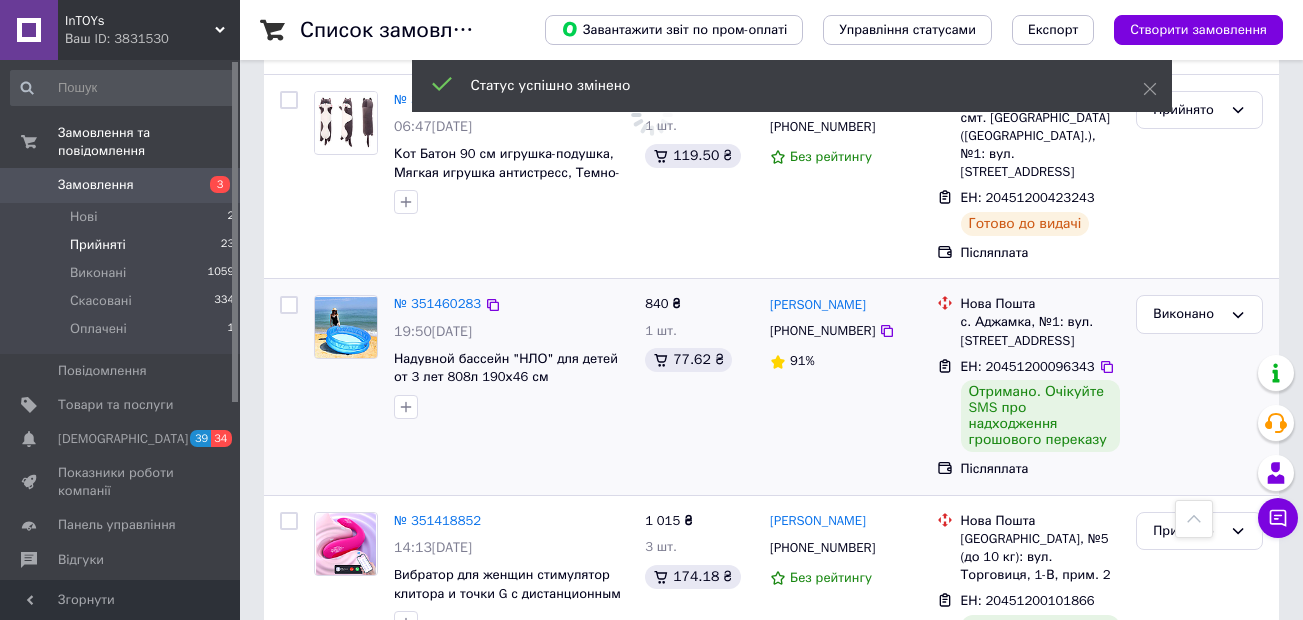 scroll, scrollTop: 3502, scrollLeft: 0, axis: vertical 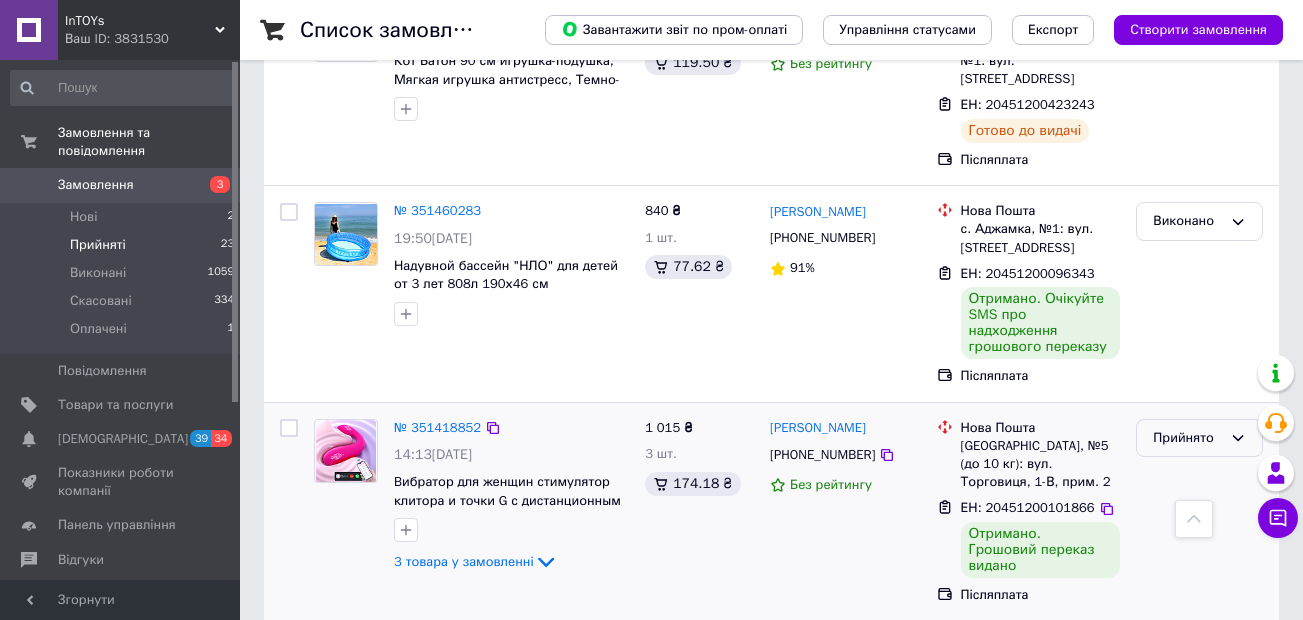click on "Прийнято" at bounding box center (1199, 438) 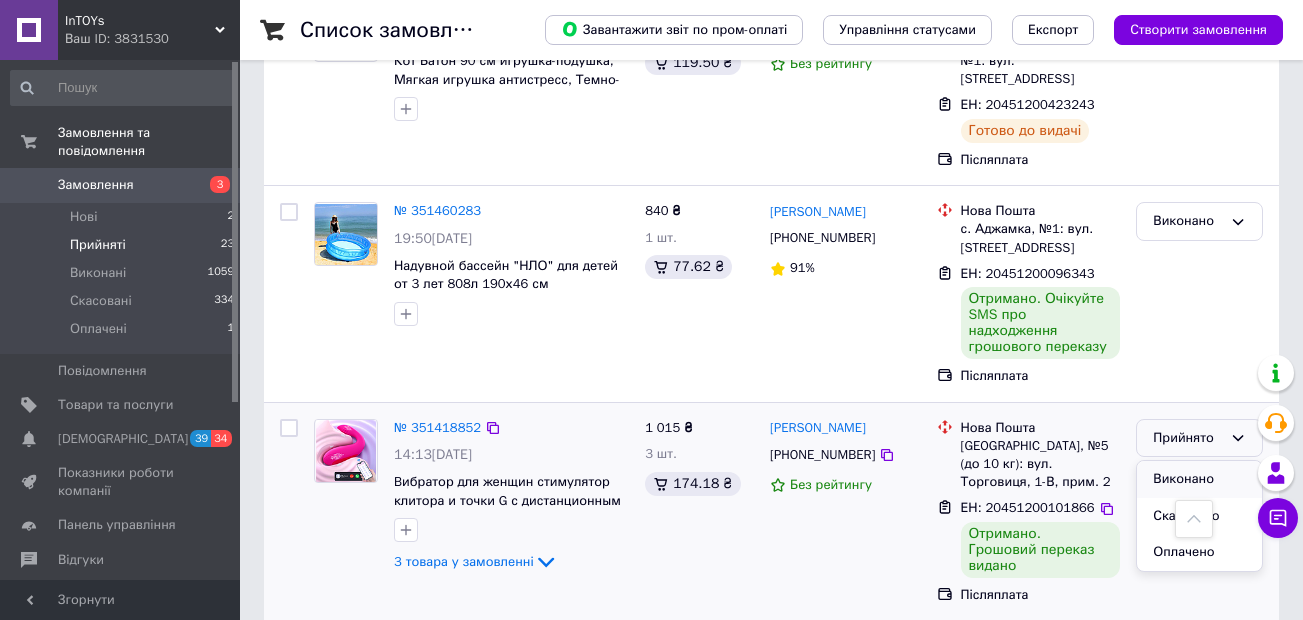 click on "Виконано" at bounding box center [1199, 479] 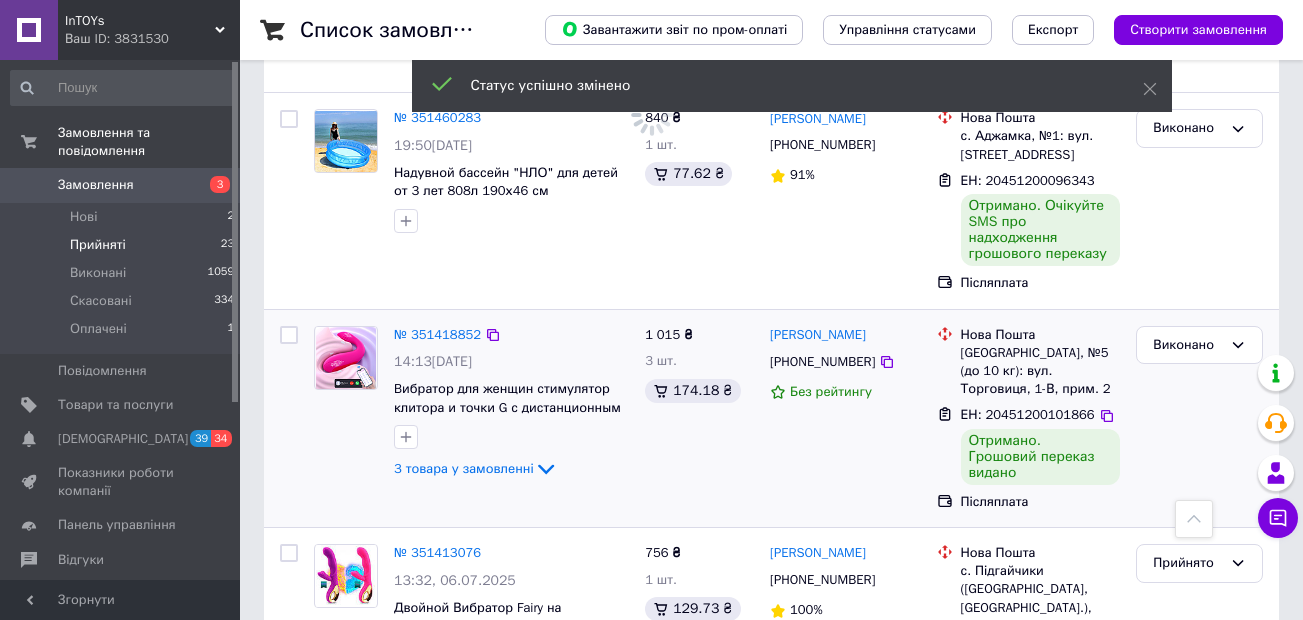 scroll, scrollTop: 3688, scrollLeft: 0, axis: vertical 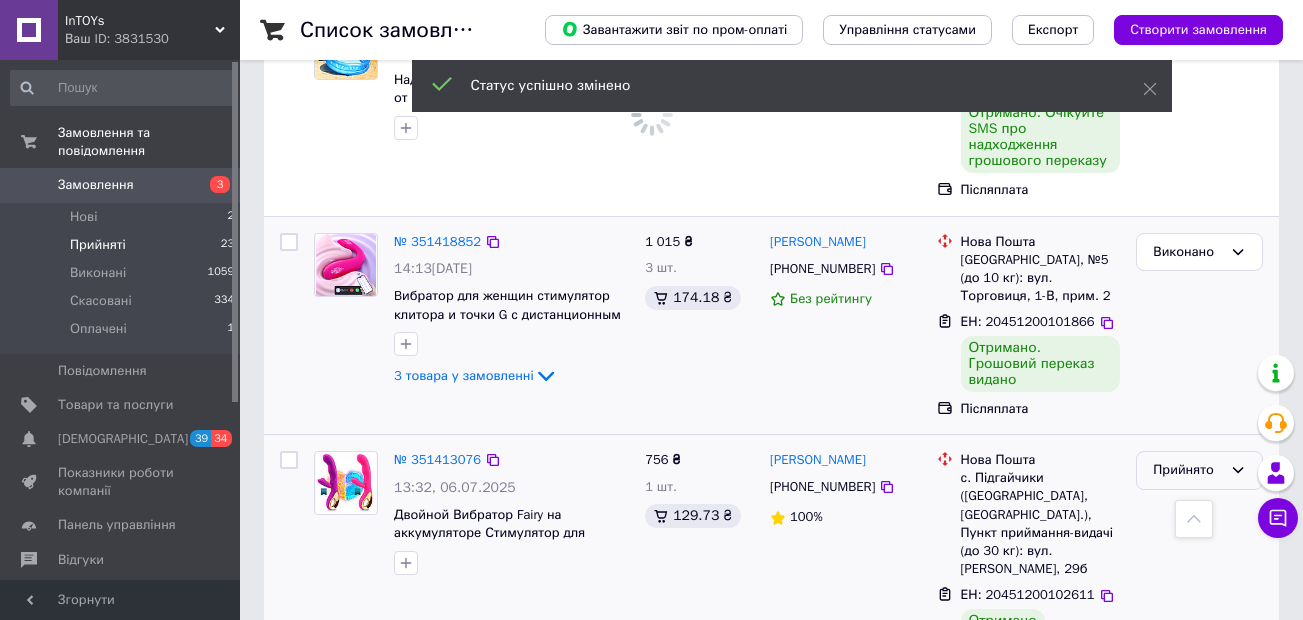 click on "Прийнято" at bounding box center [1187, 470] 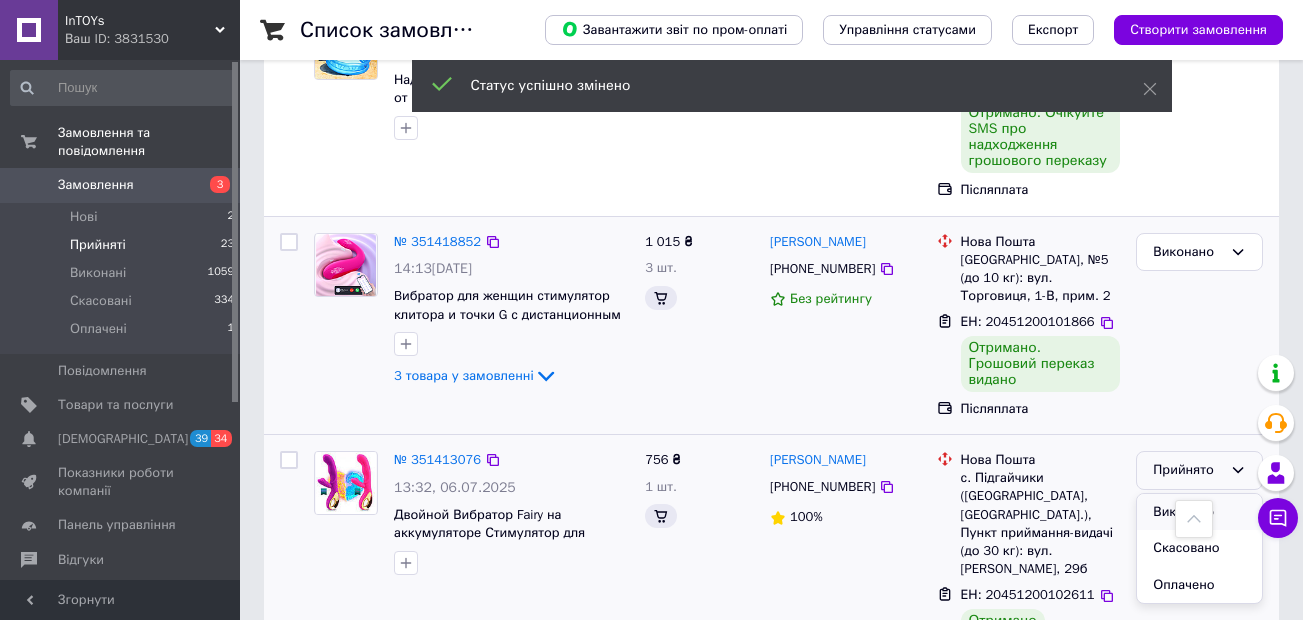 click on "Виконано" at bounding box center [1199, 512] 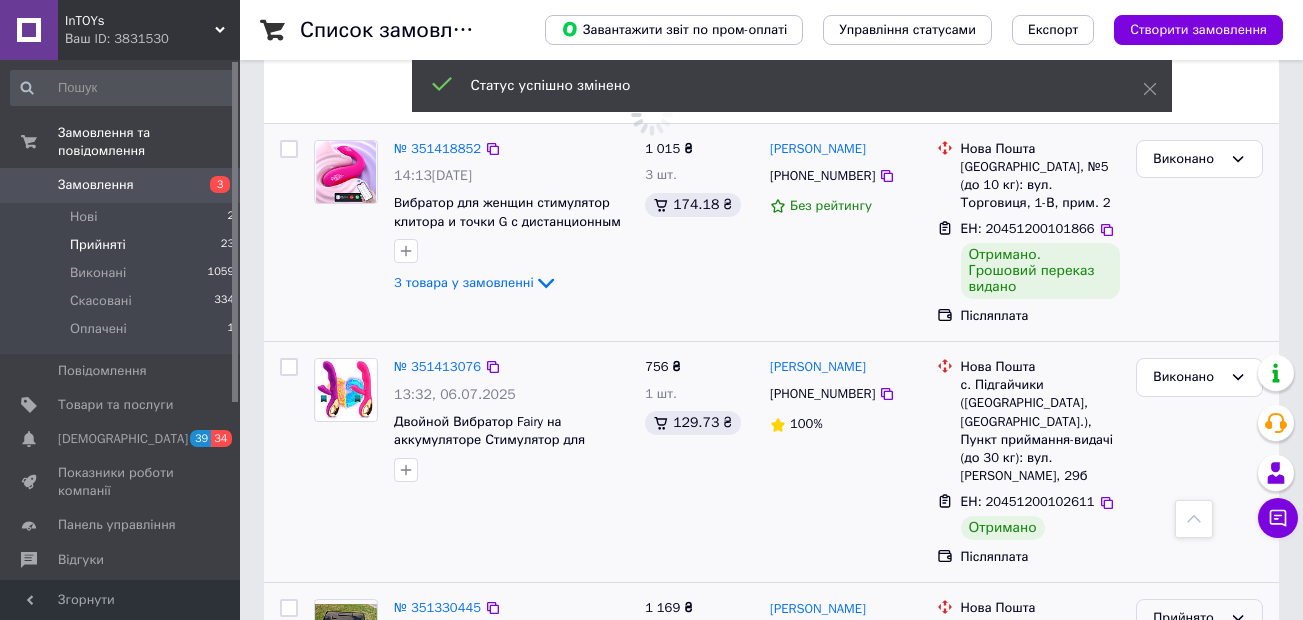 scroll, scrollTop: 3818, scrollLeft: 0, axis: vertical 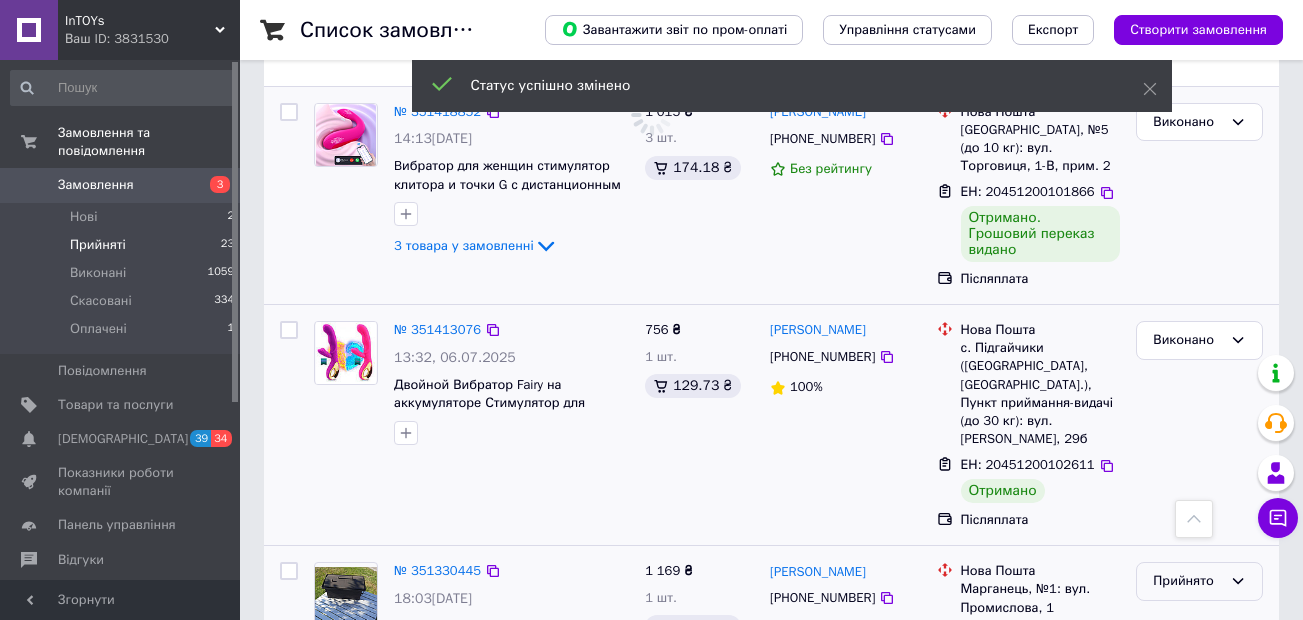 click on "Прийнято" at bounding box center (1187, 581) 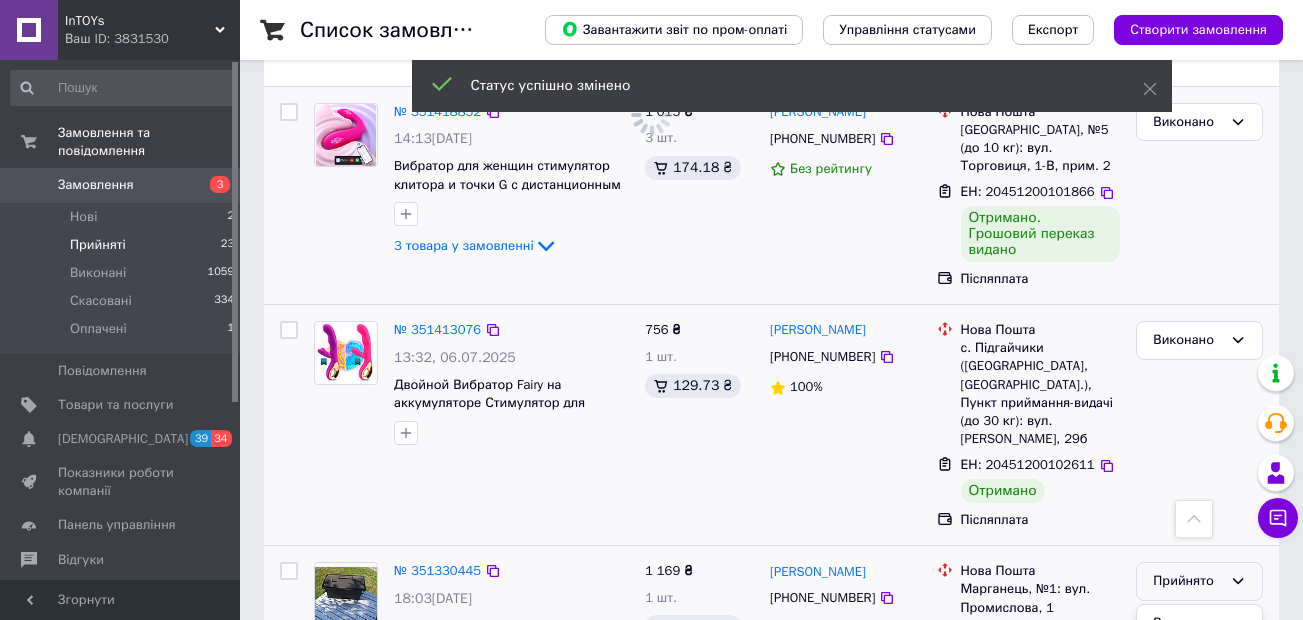 drag, startPoint x: 1178, startPoint y: 421, endPoint x: 1130, endPoint y: 434, distance: 49.729267 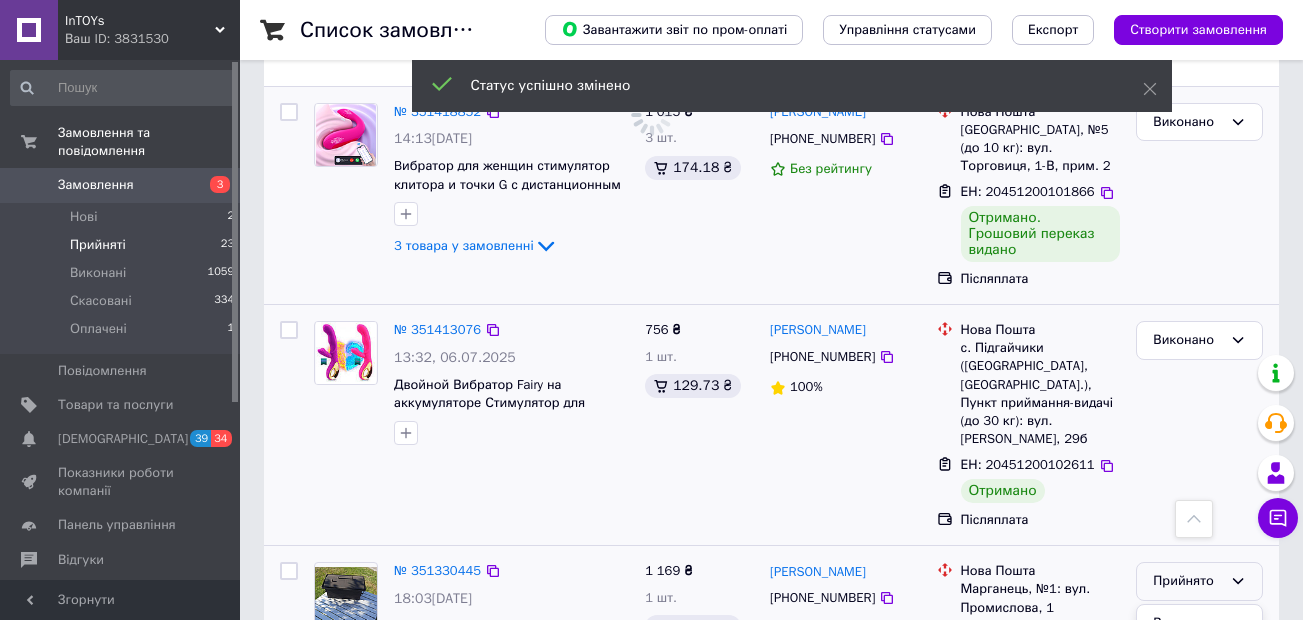 click on "Виконано" at bounding box center [1199, 623] 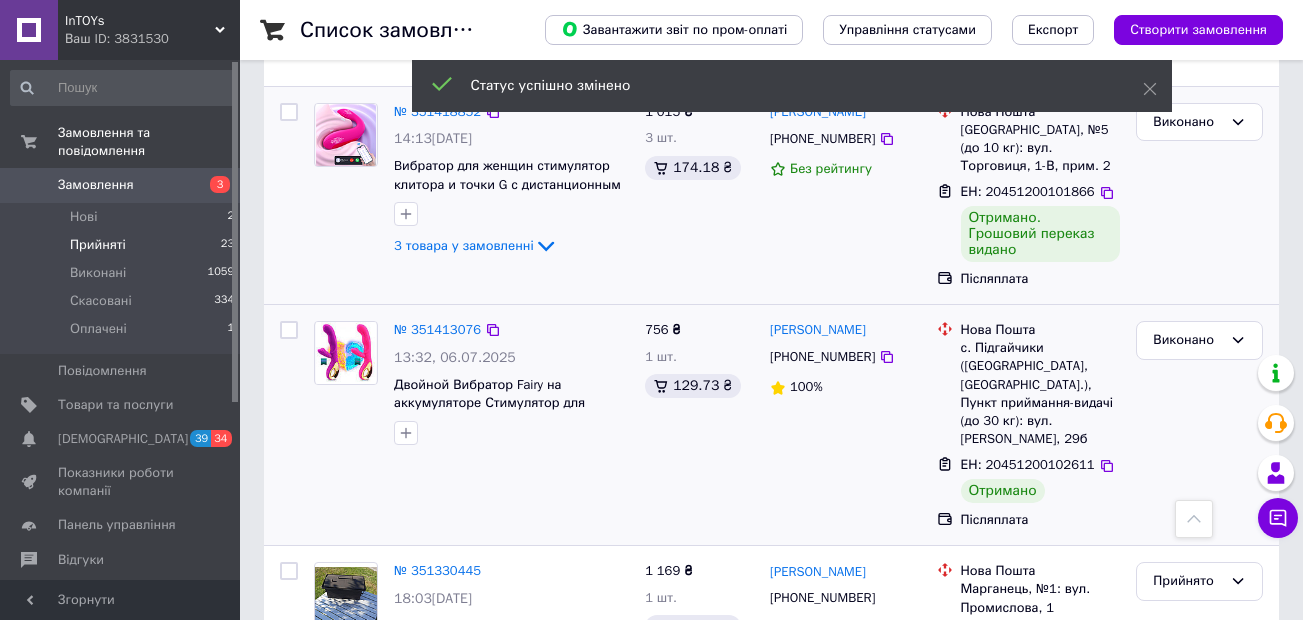 click on "2" at bounding box center (327, 790) 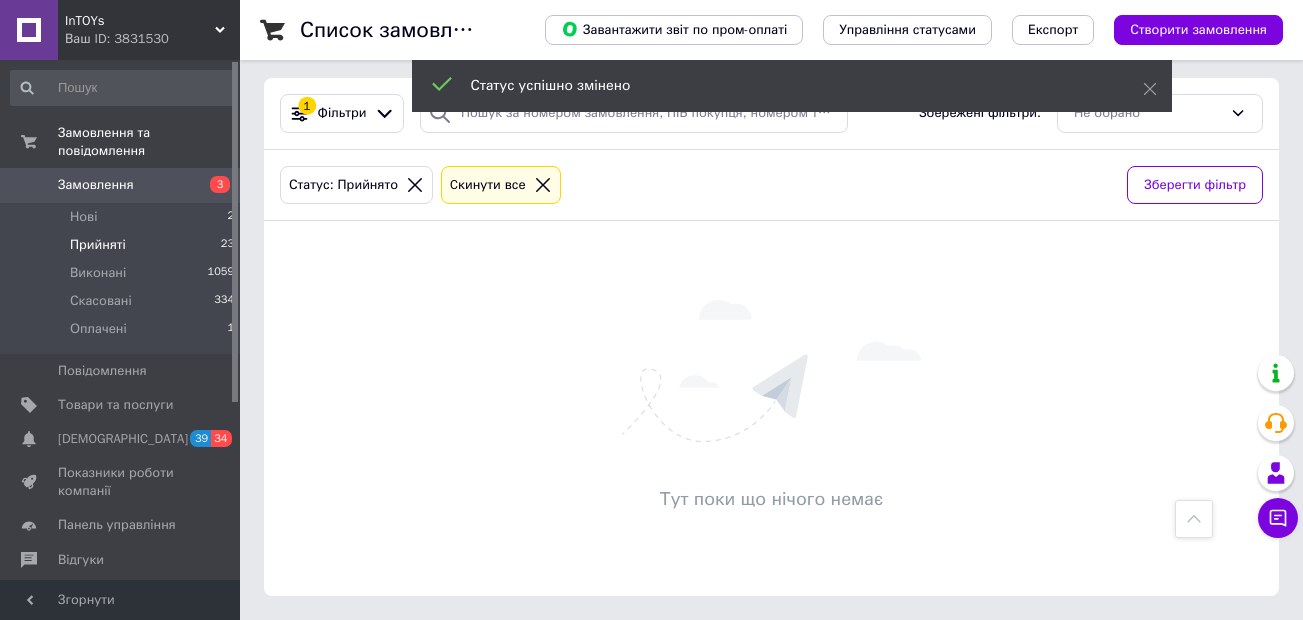 scroll, scrollTop: 0, scrollLeft: 0, axis: both 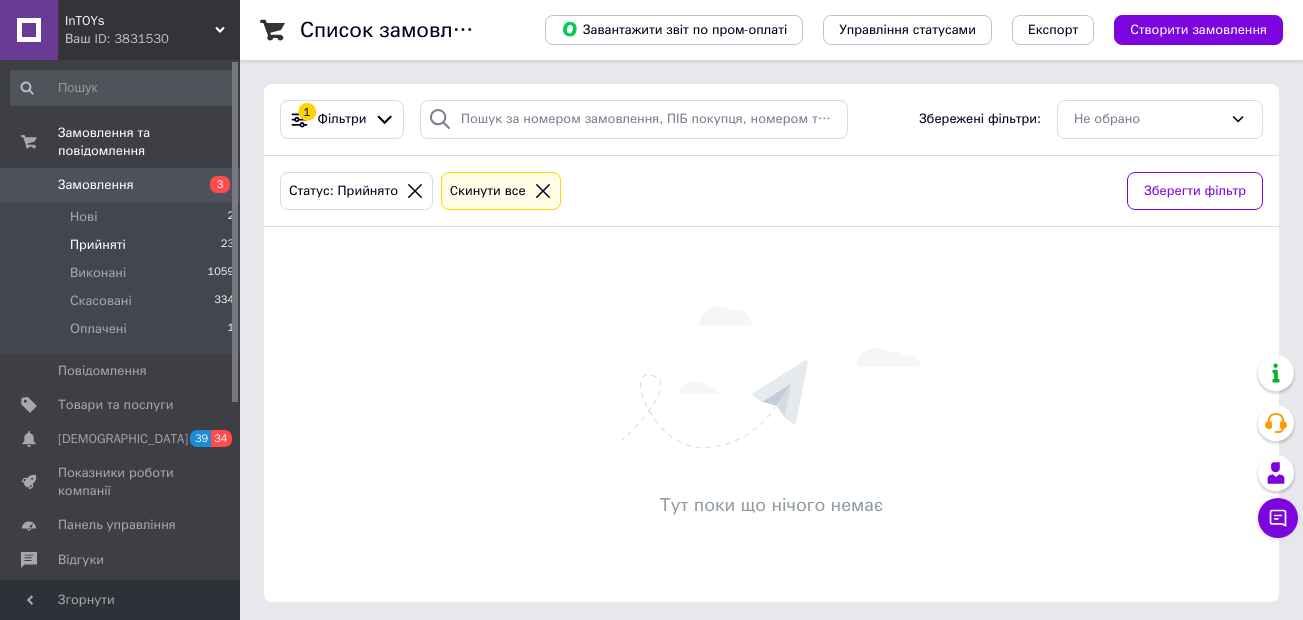 click on "Замовлення" at bounding box center [96, 185] 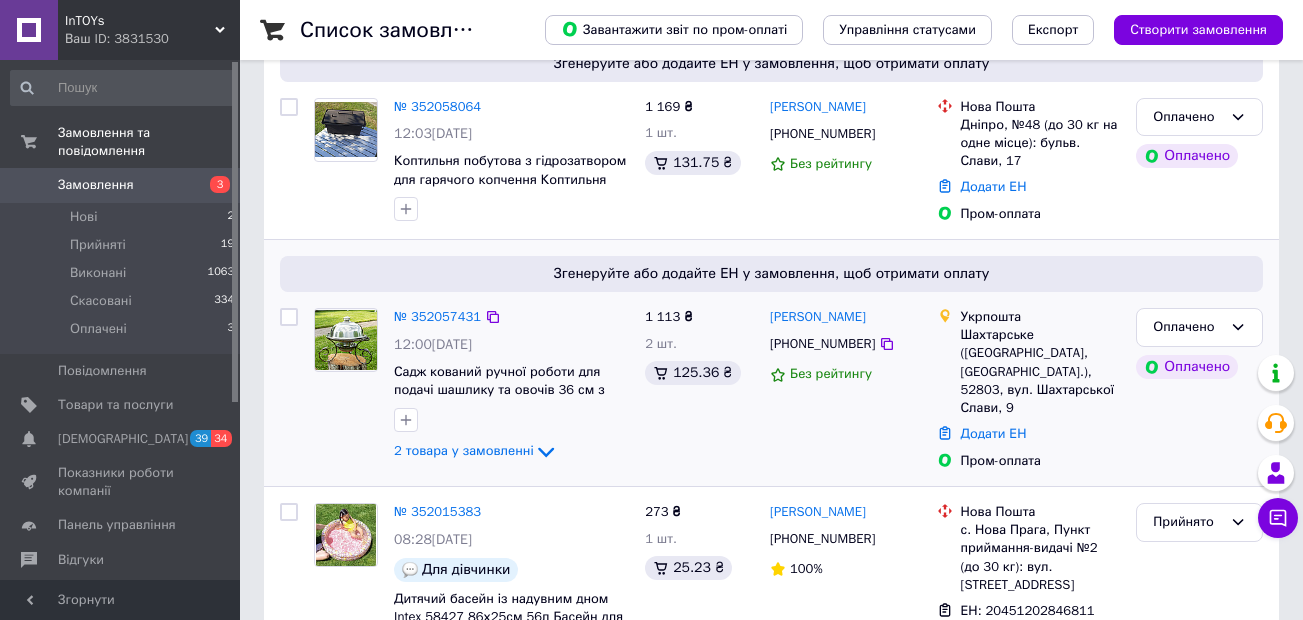 scroll, scrollTop: 279, scrollLeft: 0, axis: vertical 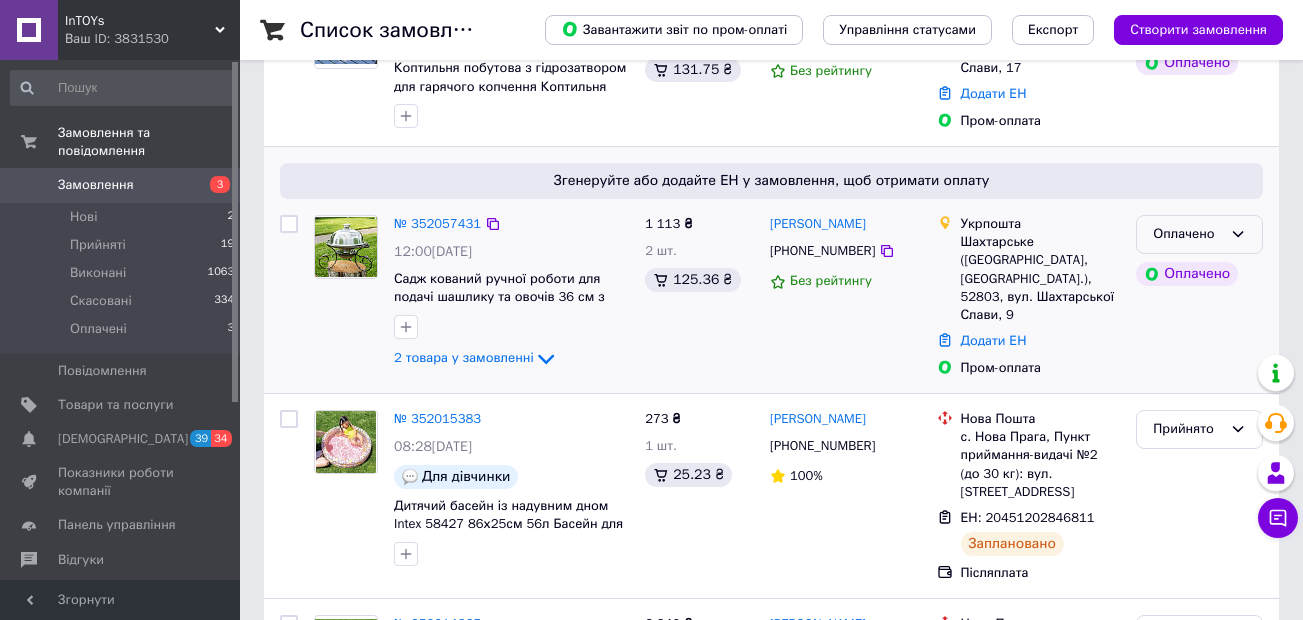 click 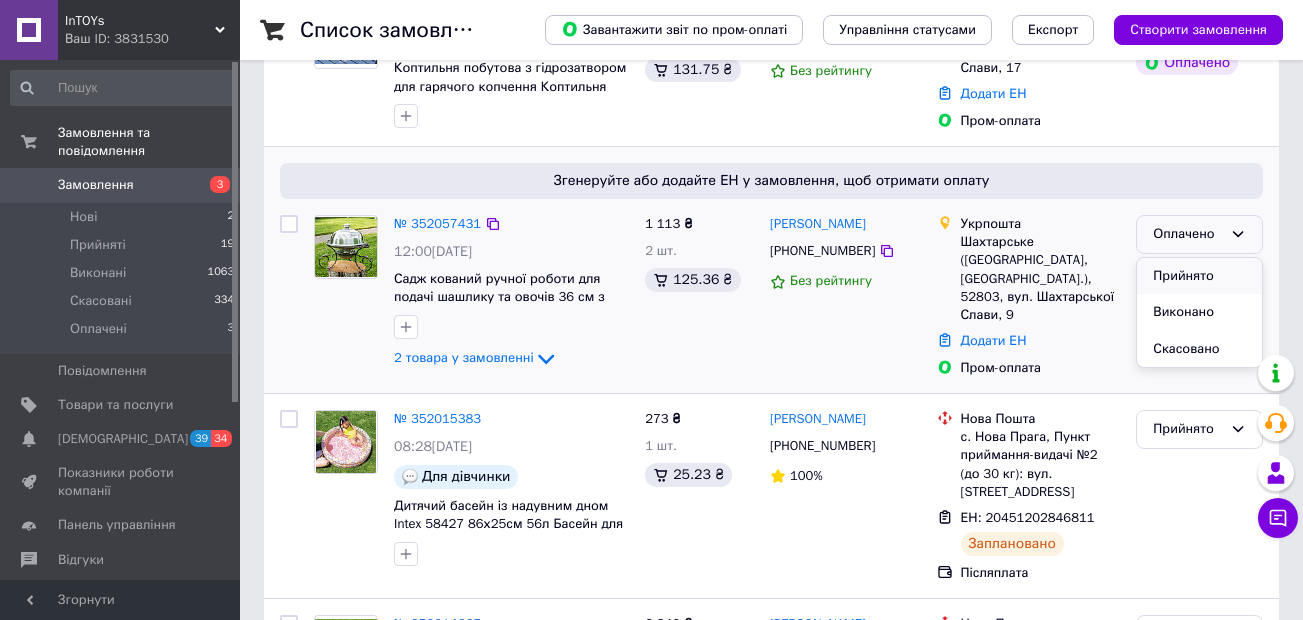 click on "Прийнято" at bounding box center (1199, 276) 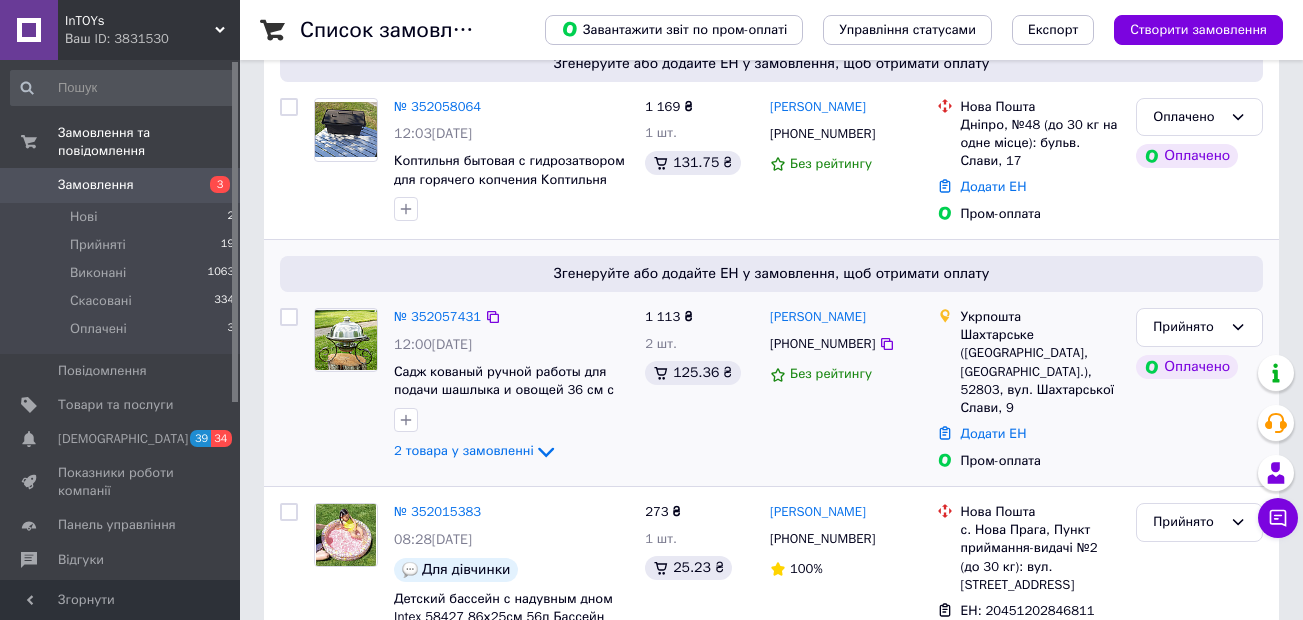 scroll, scrollTop: 279, scrollLeft: 0, axis: vertical 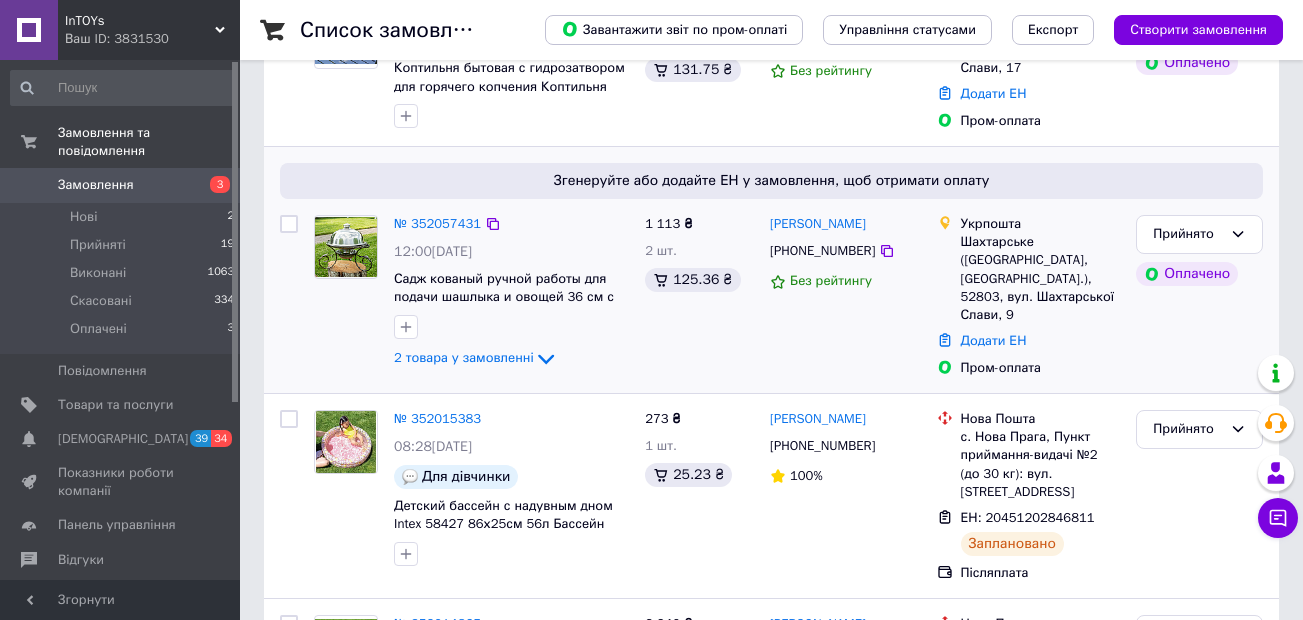 click at bounding box center (346, 247) 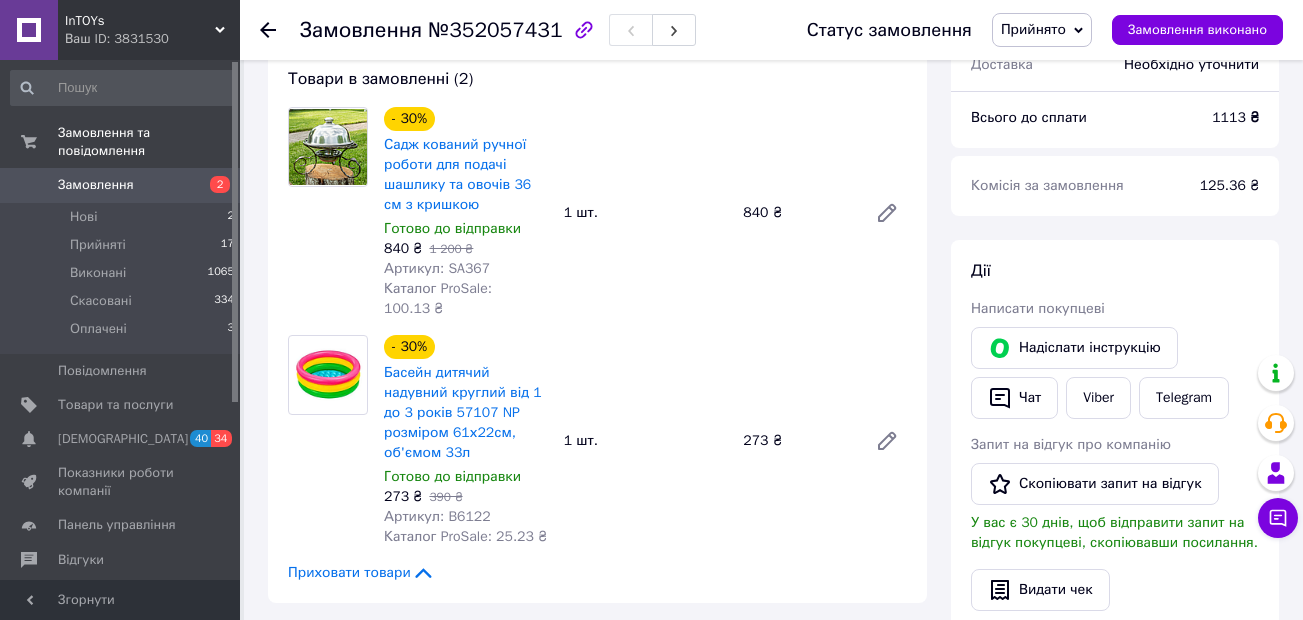 scroll, scrollTop: 372, scrollLeft: 0, axis: vertical 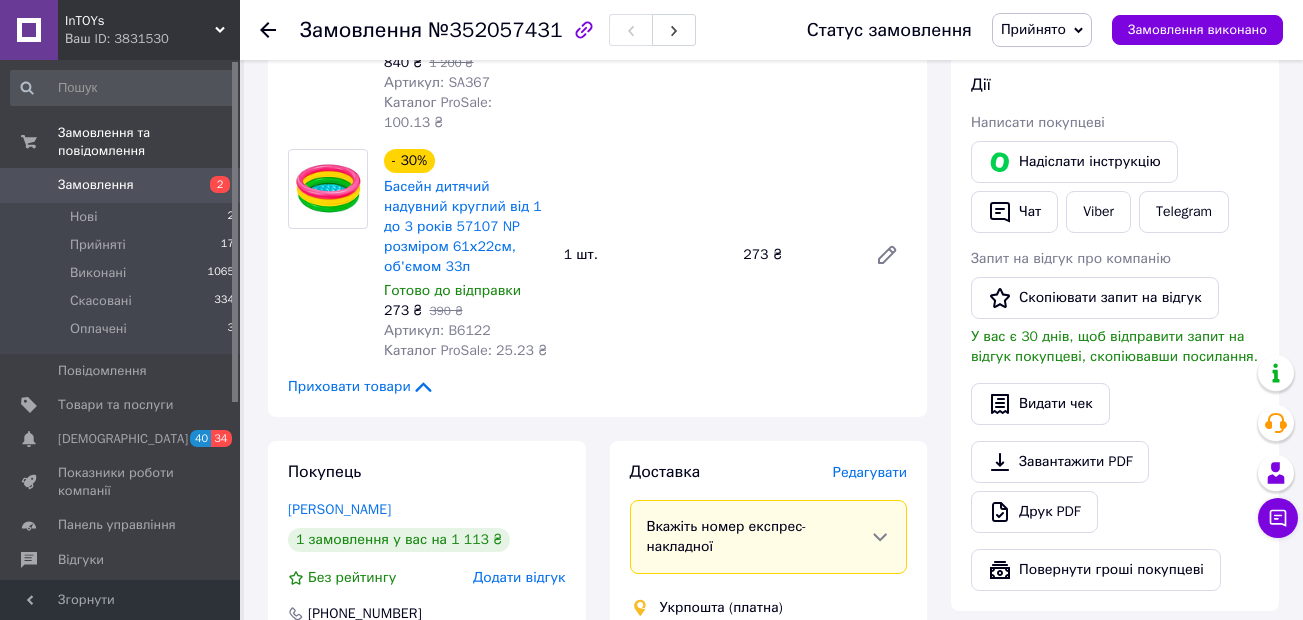 click 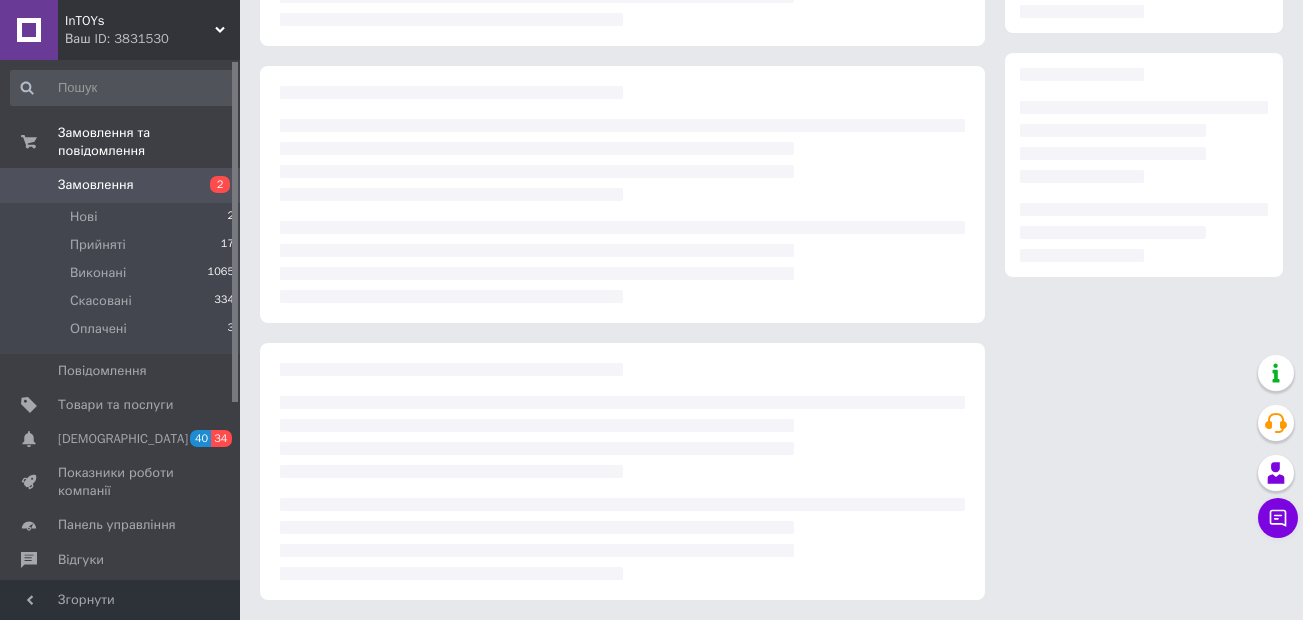 scroll, scrollTop: 294, scrollLeft: 0, axis: vertical 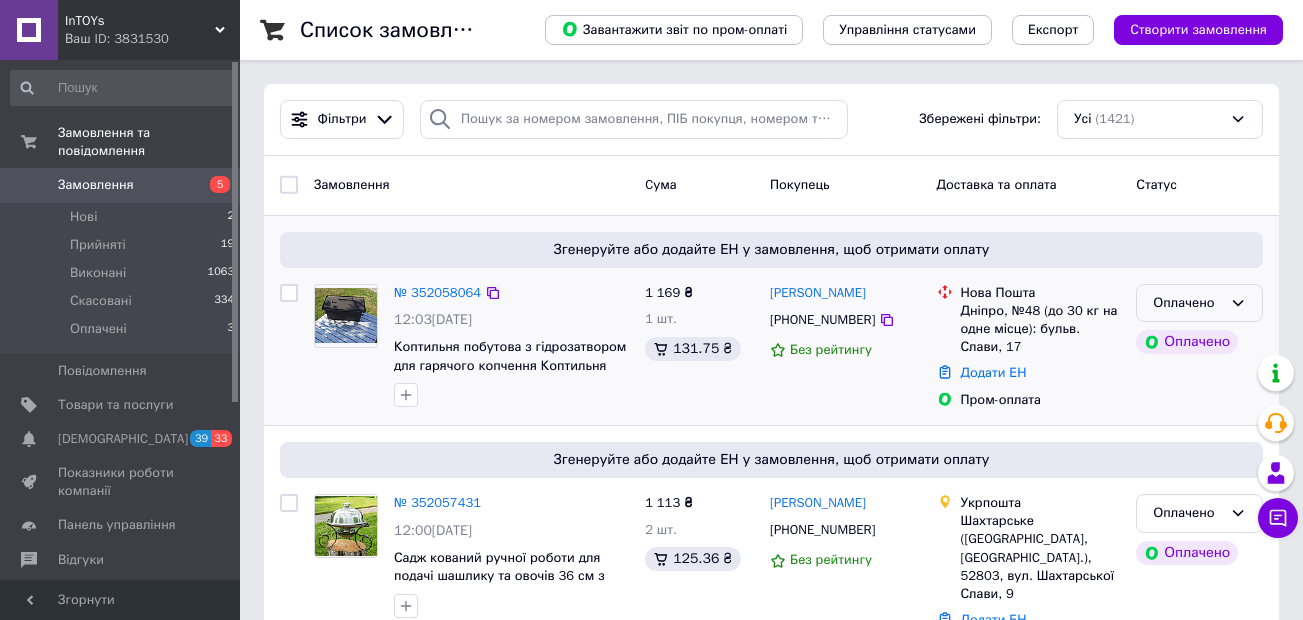 click 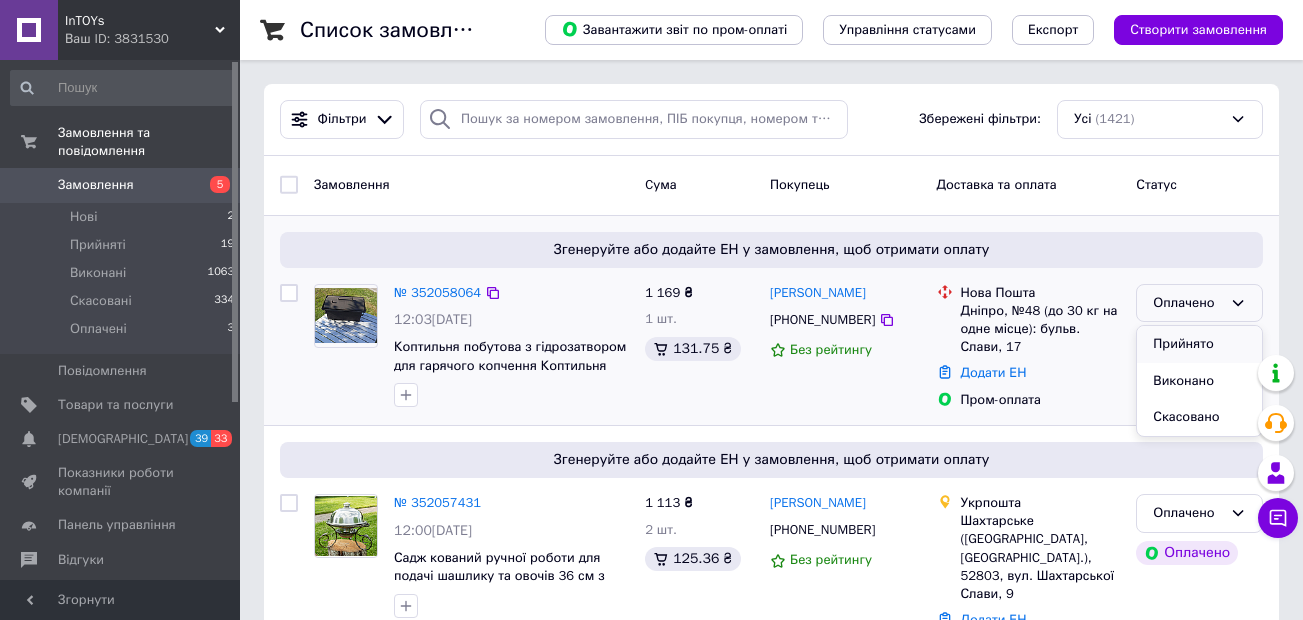 click on "Прийнято" at bounding box center (1199, 344) 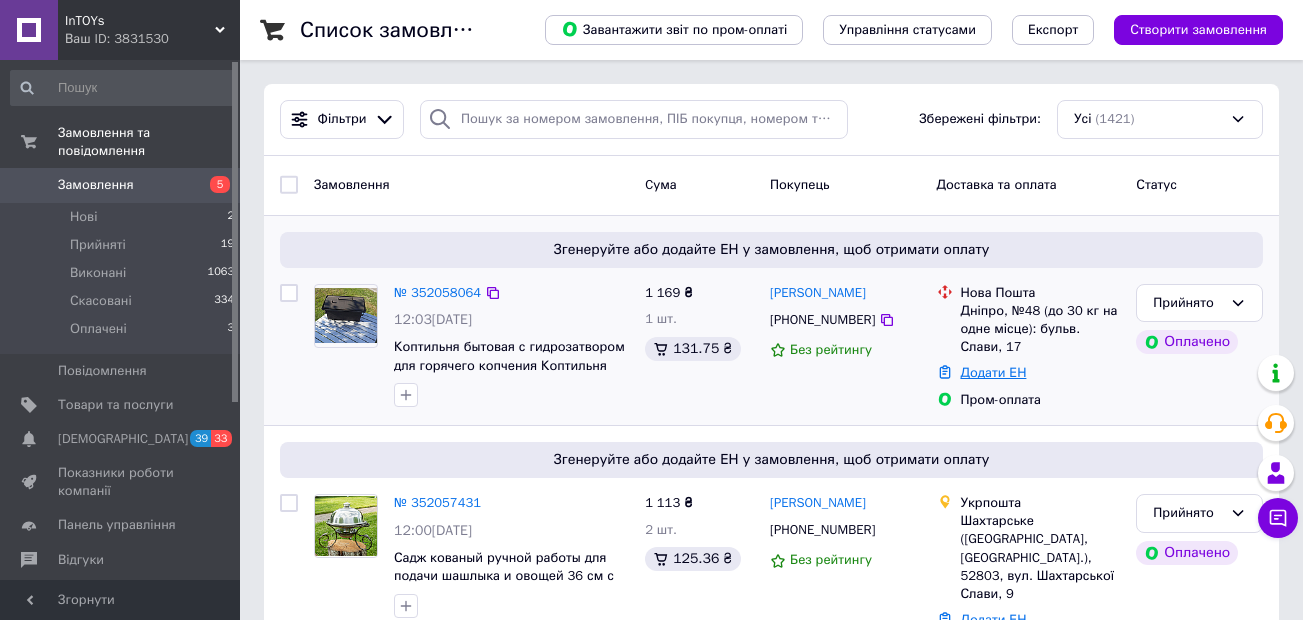 click on "Додати ЕН" at bounding box center (994, 372) 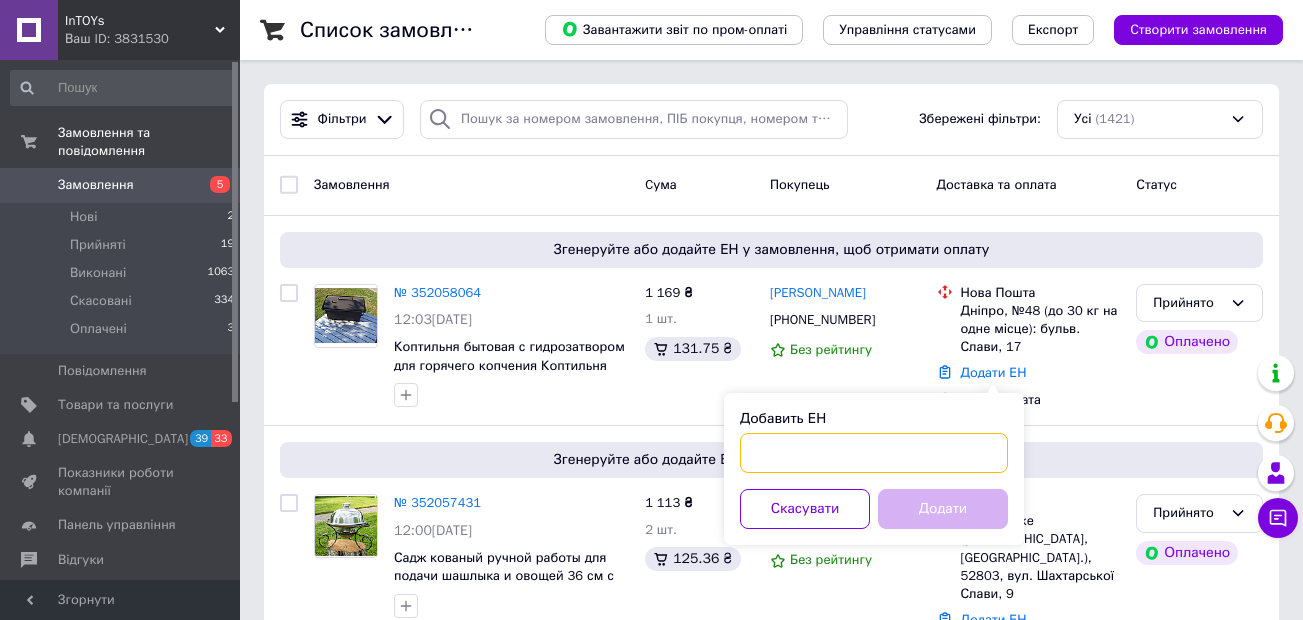 click on "Добавить ЕН" at bounding box center [874, 453] 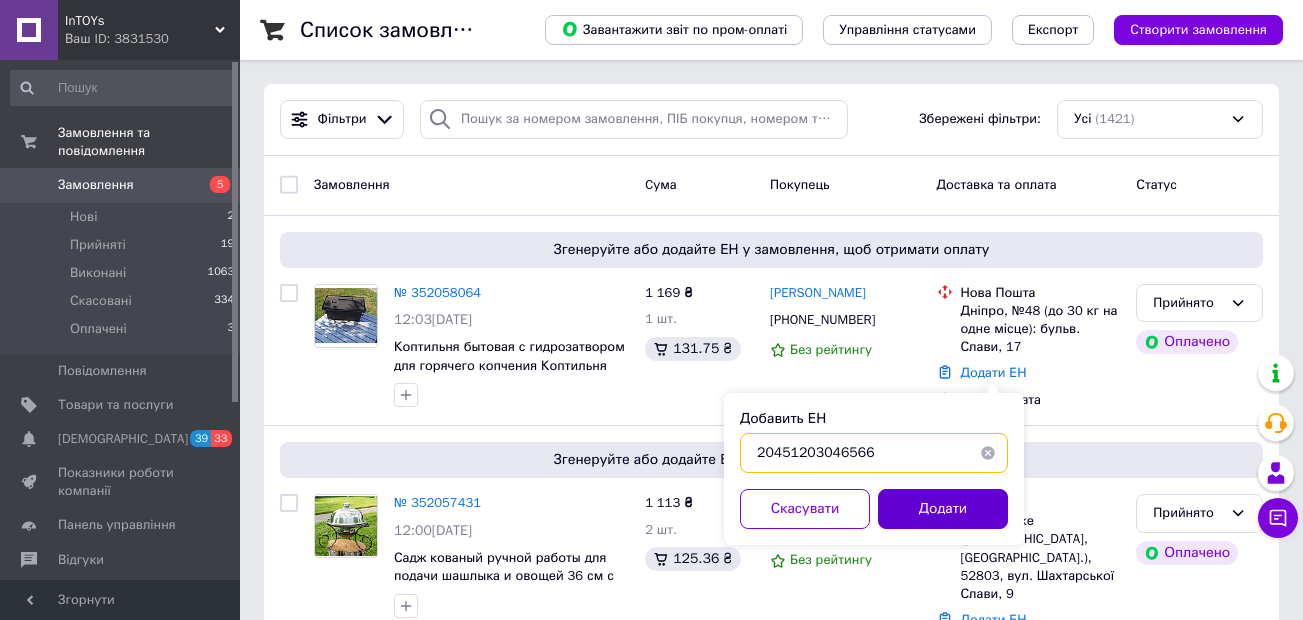 type on "20451203046566" 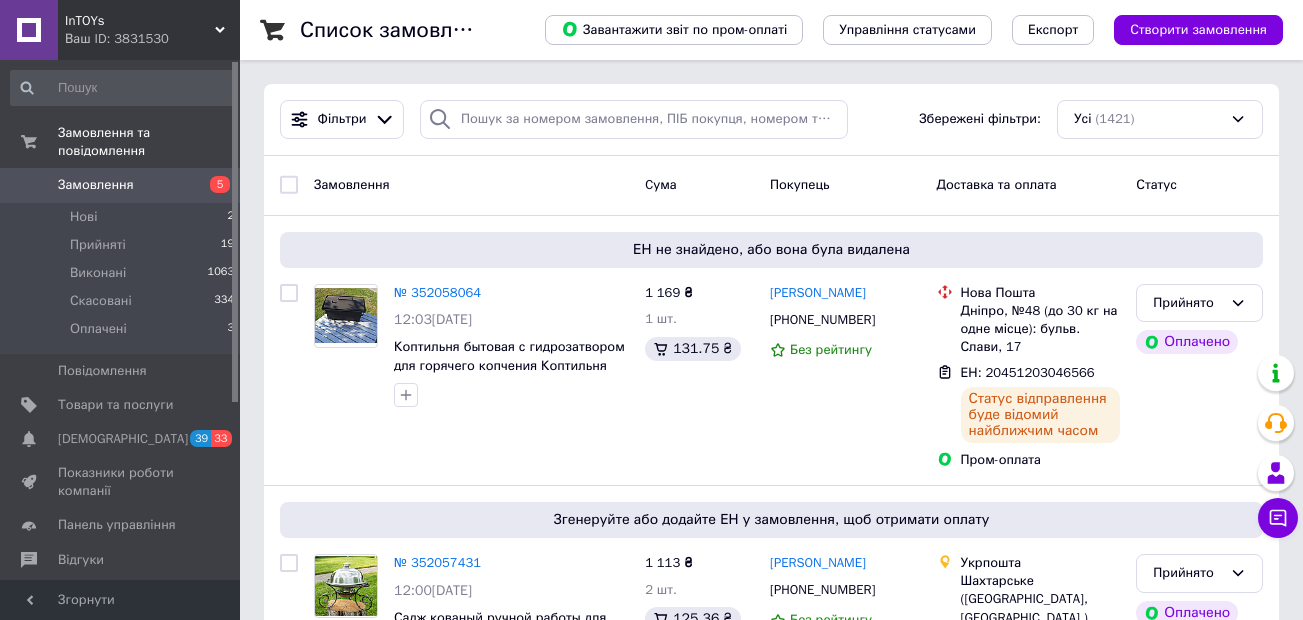 click on "Замовлення" at bounding box center [121, 185] 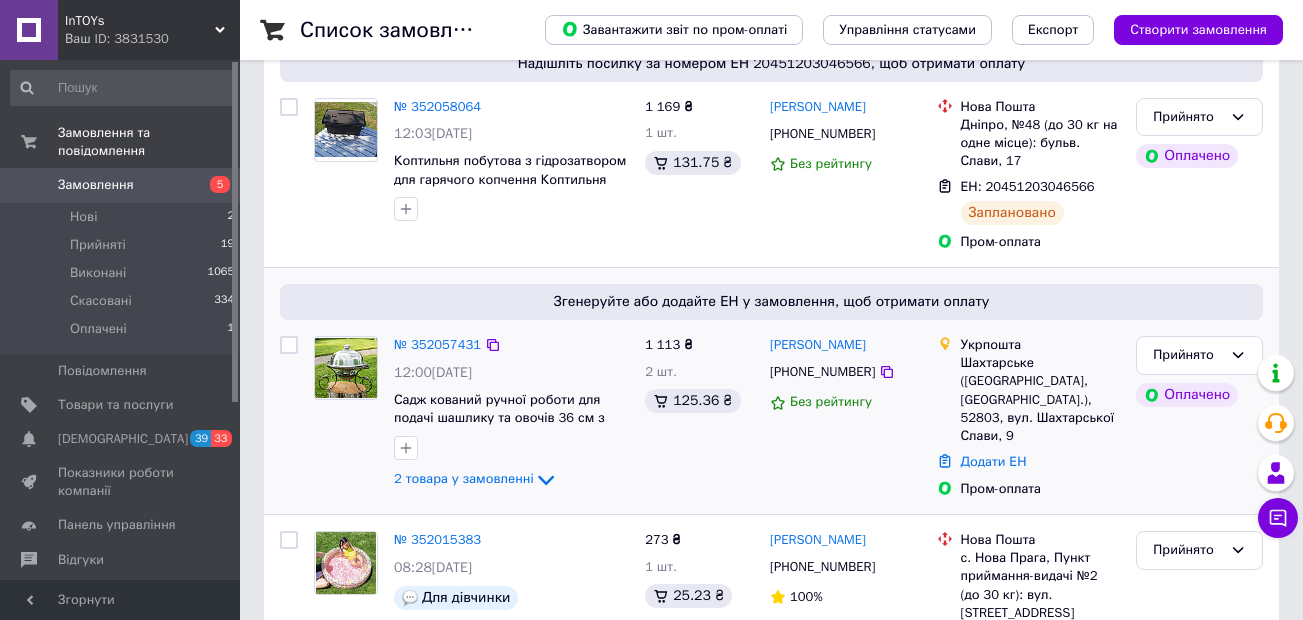 scroll, scrollTop: 0, scrollLeft: 0, axis: both 